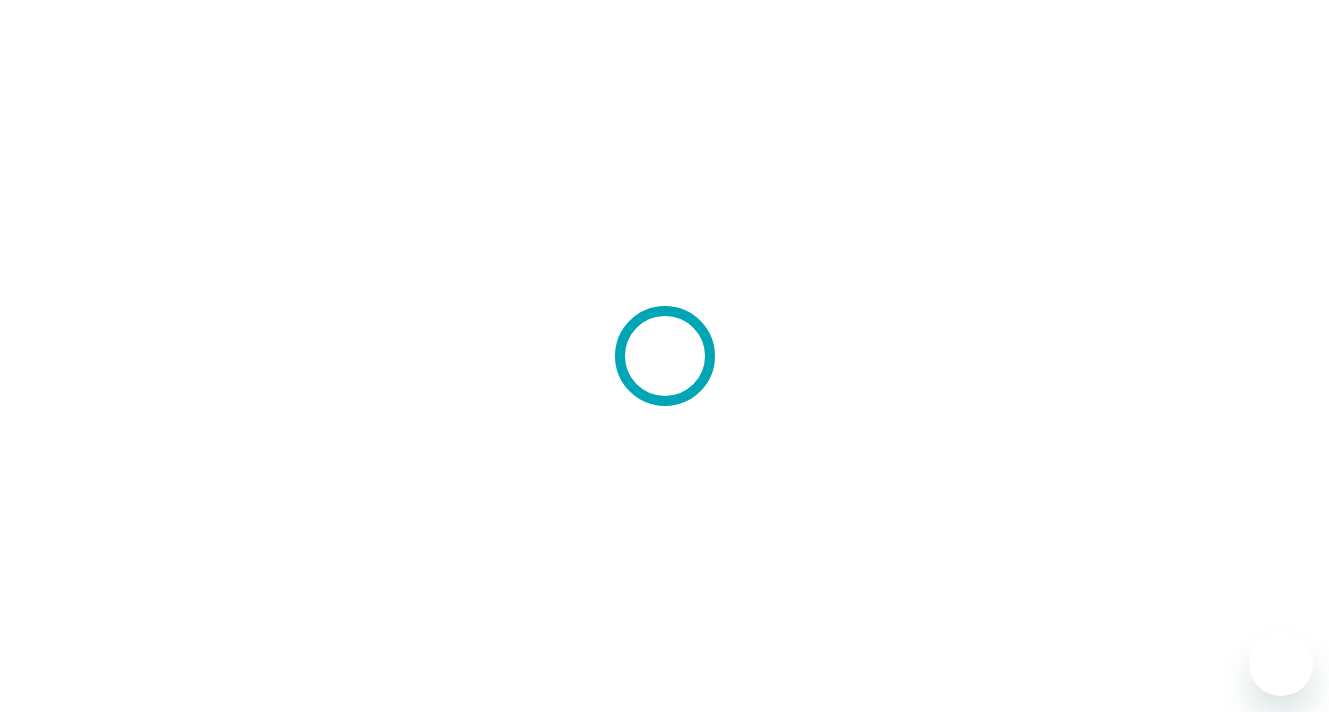 scroll, scrollTop: 0, scrollLeft: 0, axis: both 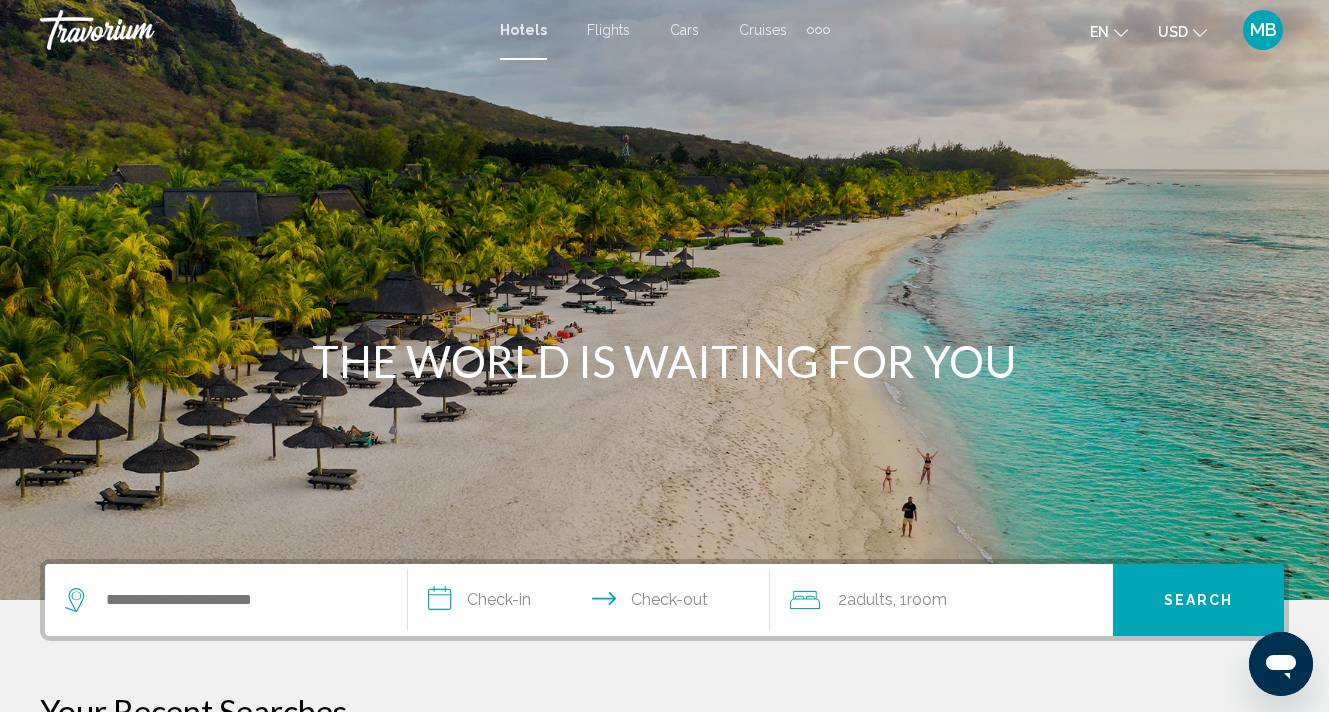 click on "MB" at bounding box center [1263, 30] 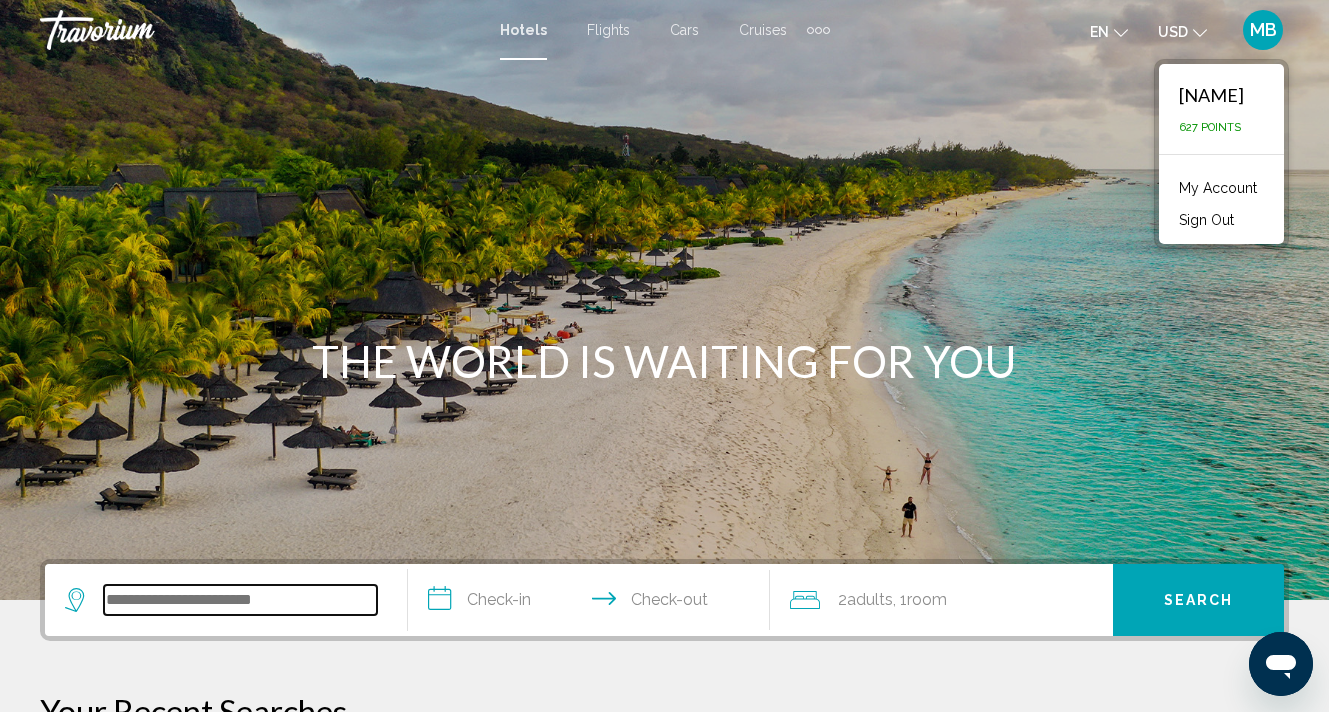 click at bounding box center (240, 600) 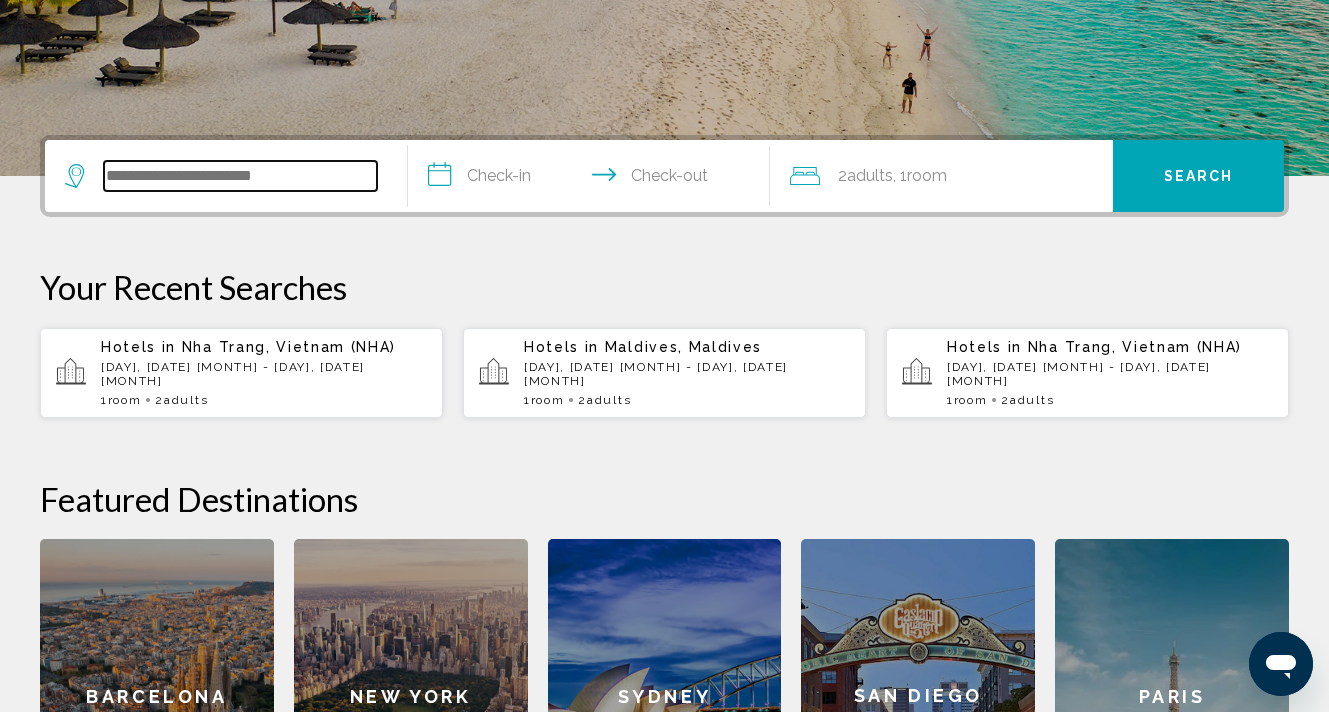 scroll, scrollTop: 494, scrollLeft: 0, axis: vertical 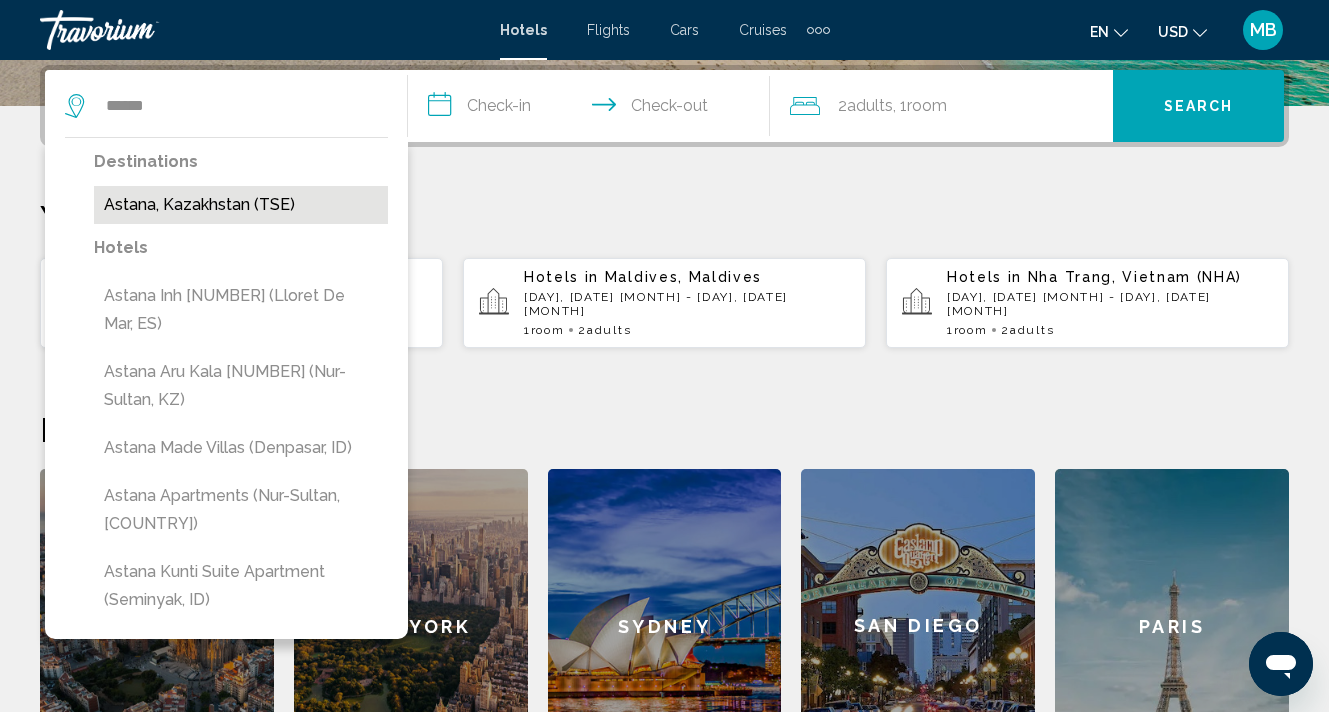 click on "Astana, Kazakhstan (TSE)" at bounding box center (241, 205) 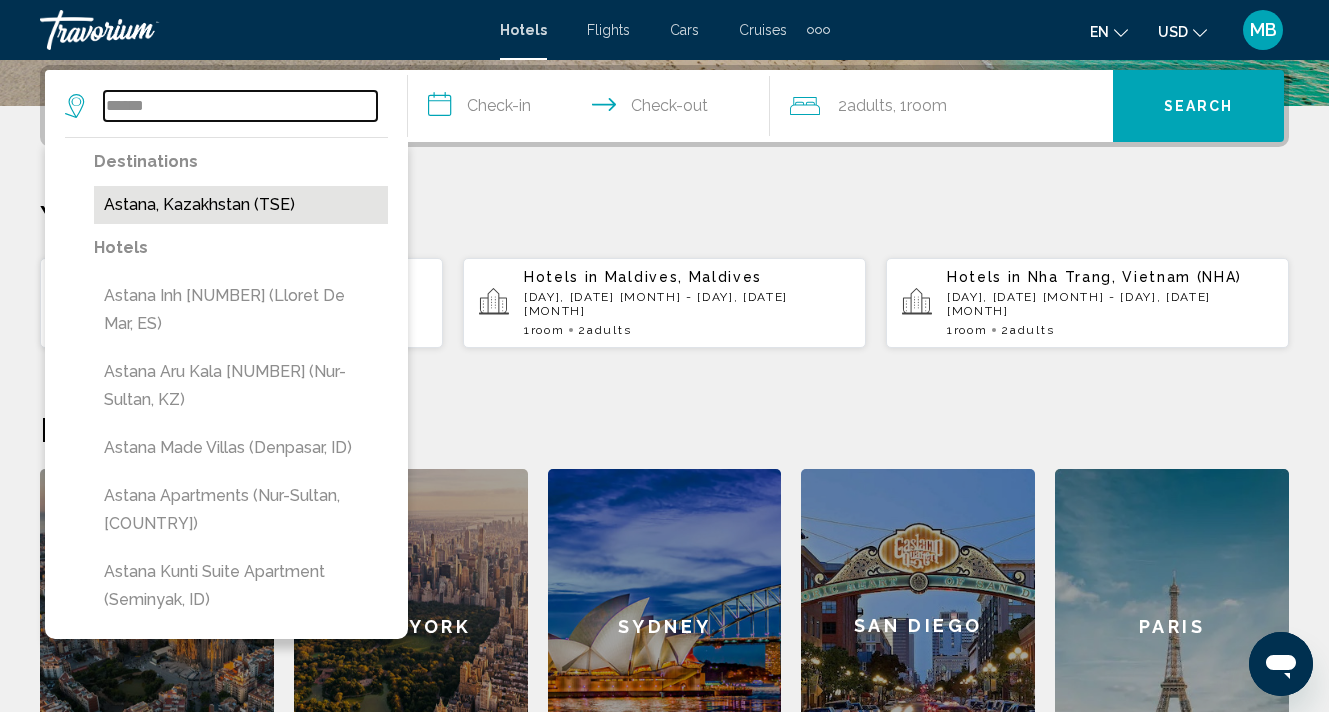type on "**********" 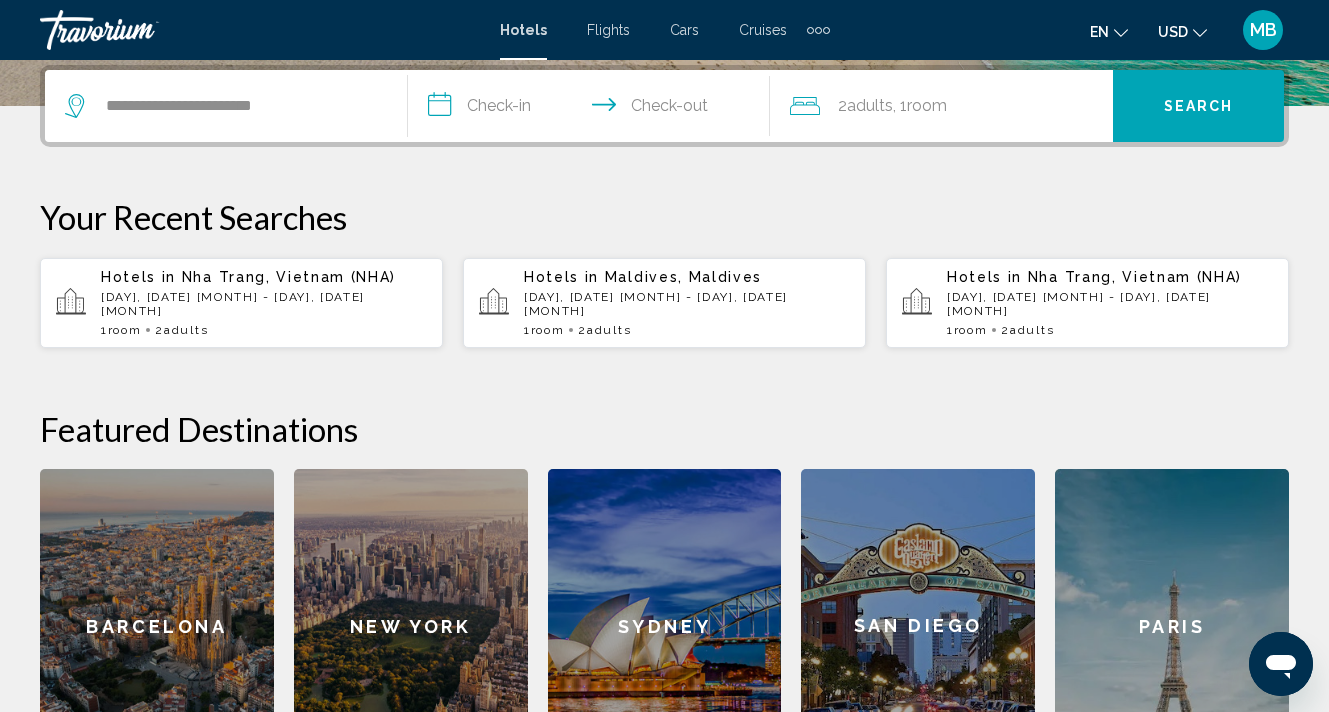 click on "**********" at bounding box center [593, 109] 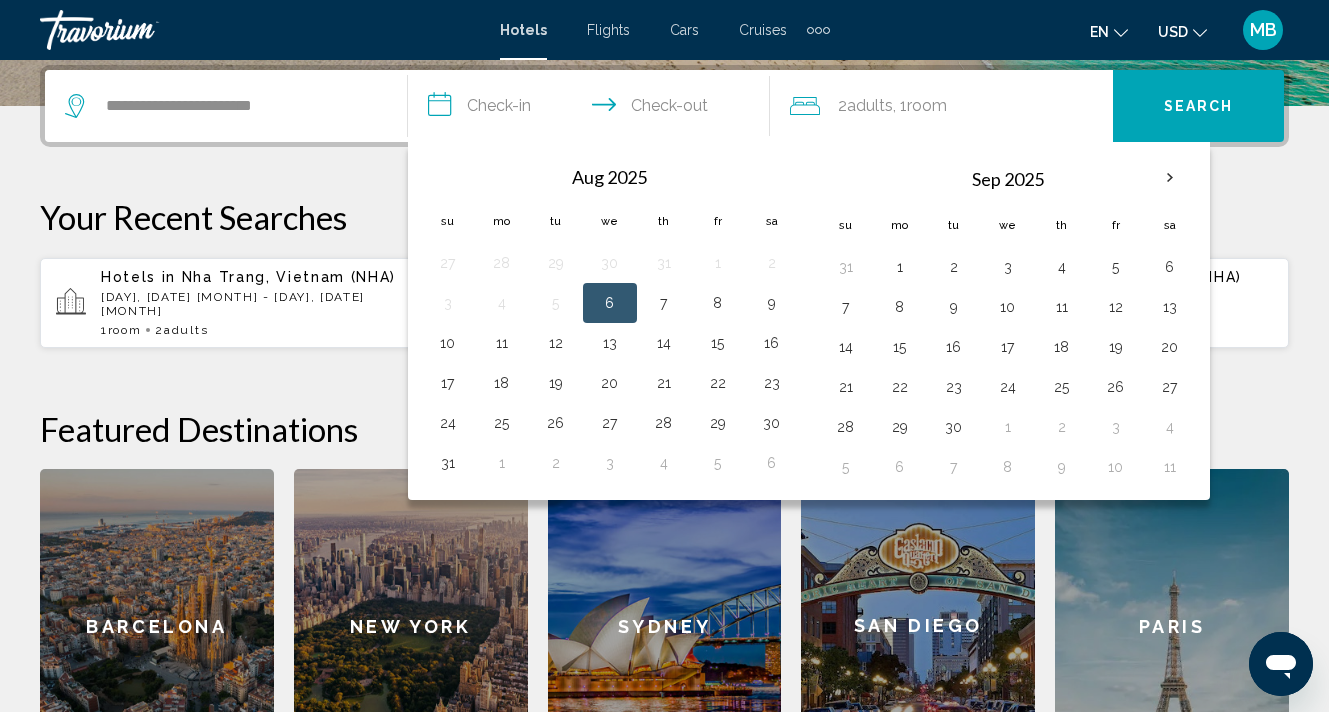 click on "6" at bounding box center [610, 303] 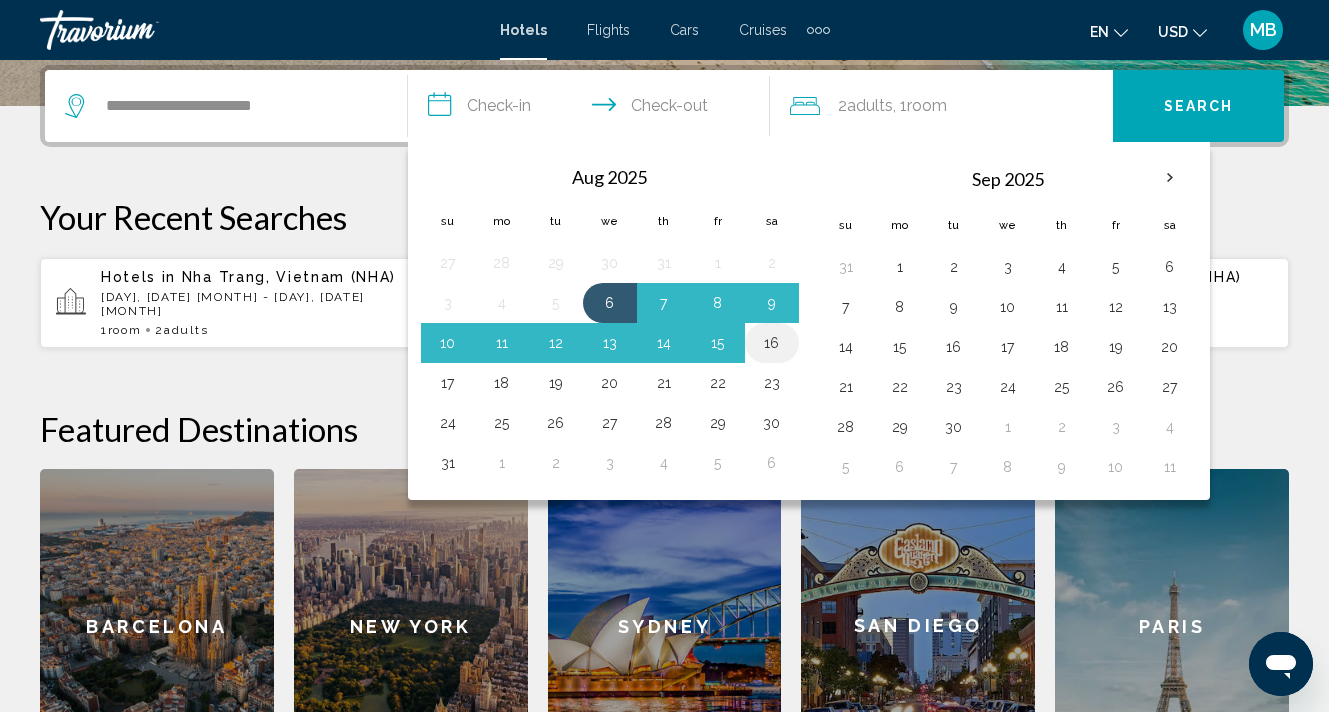 click on "16" at bounding box center (772, 343) 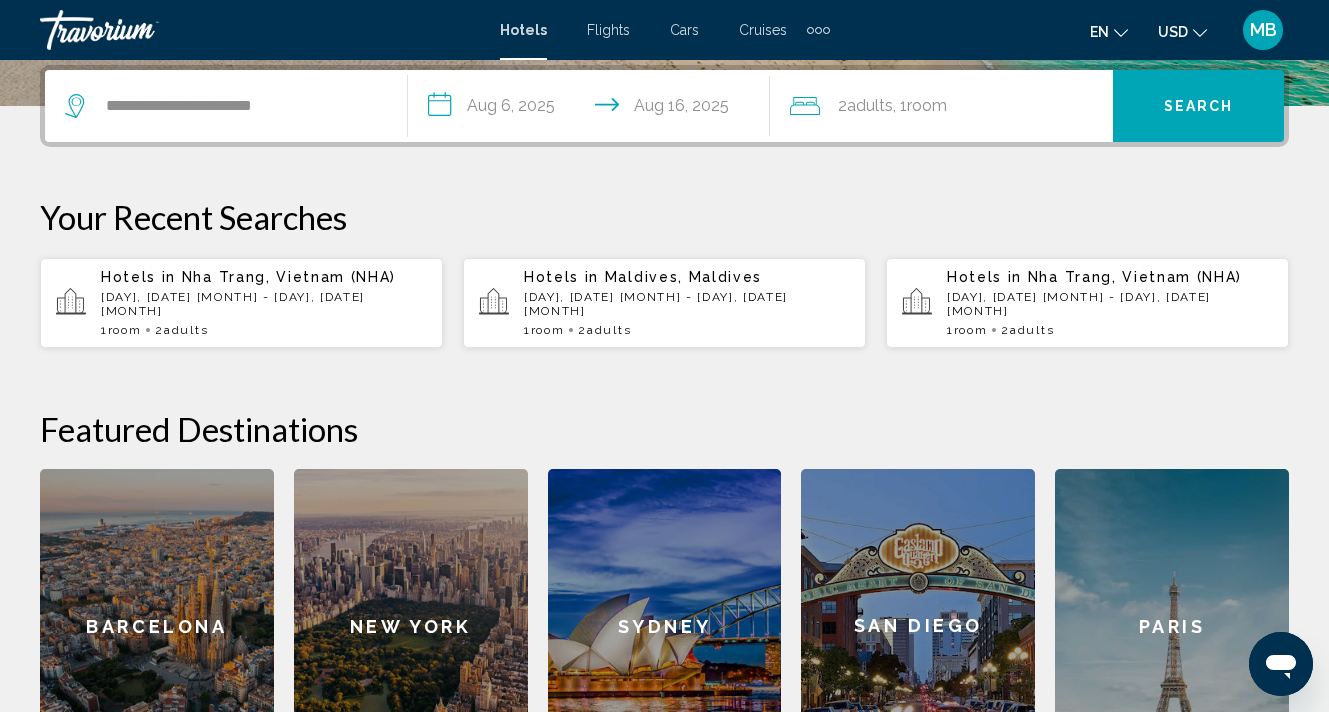 click on "Search" at bounding box center (1199, 107) 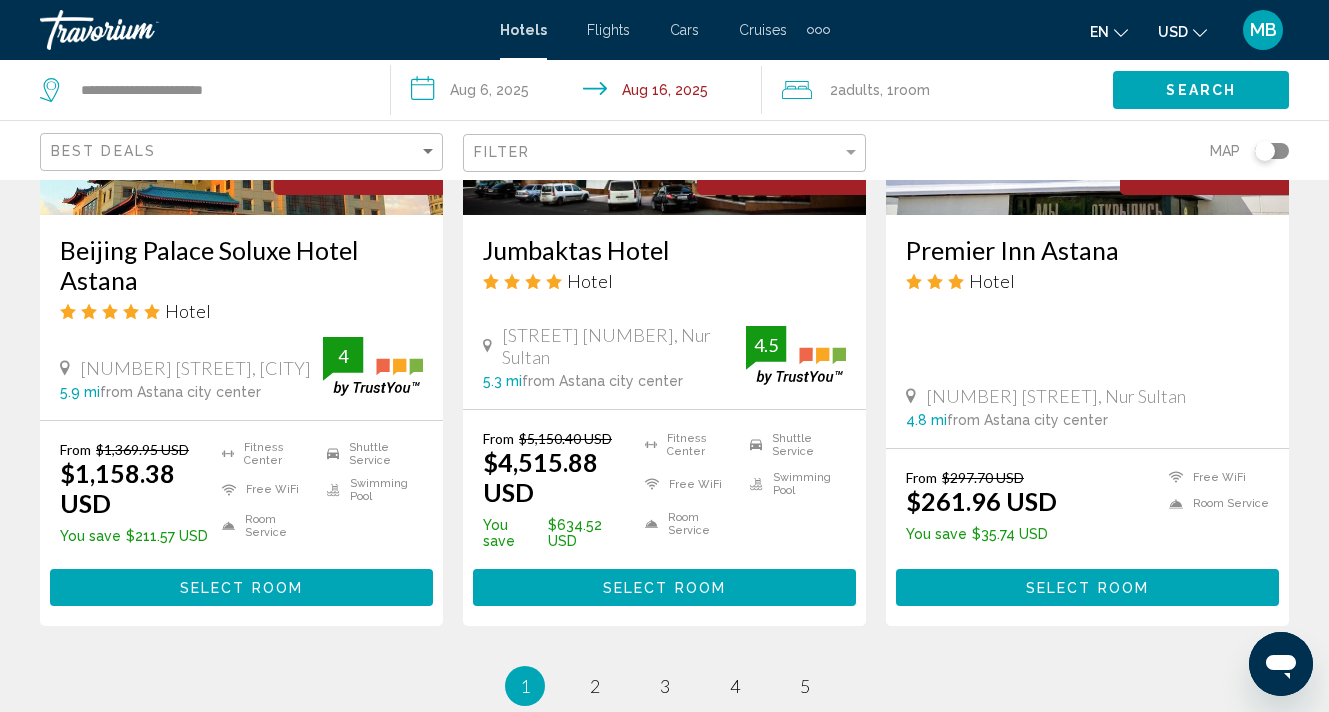 scroll, scrollTop: 2665, scrollLeft: 0, axis: vertical 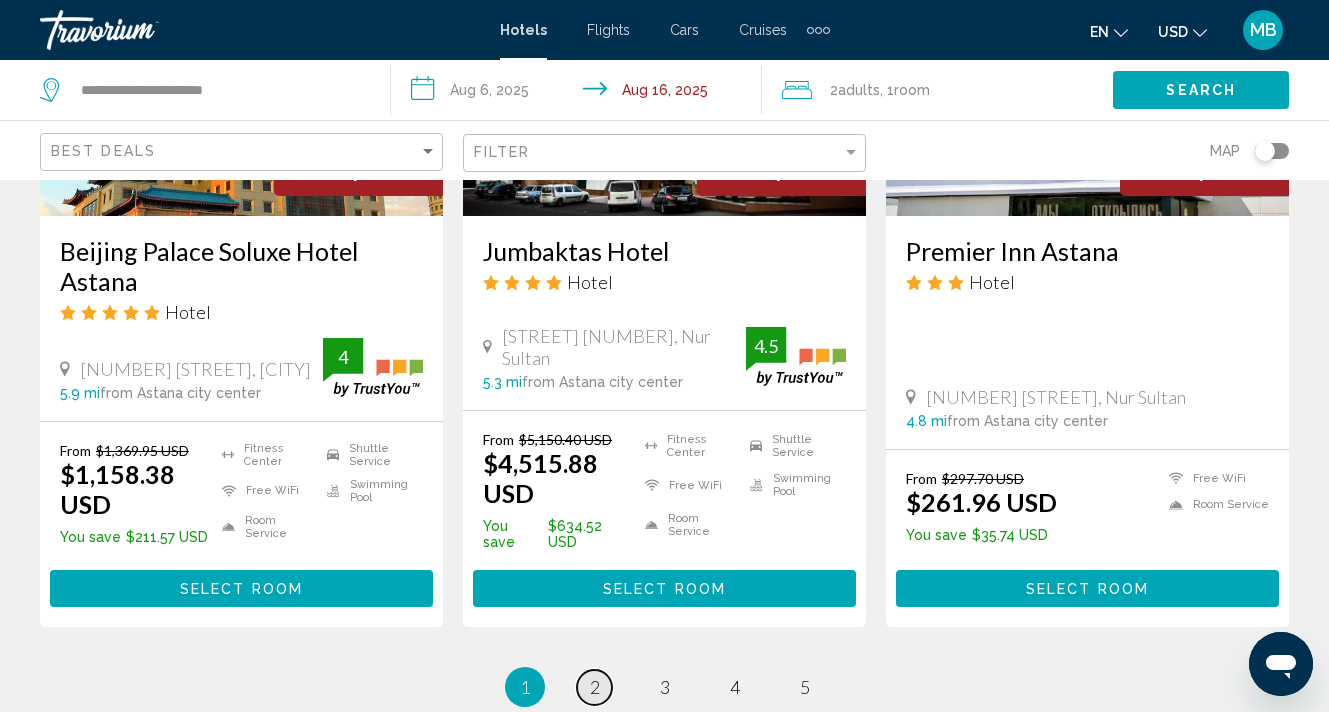 click on "2" at bounding box center [595, 687] 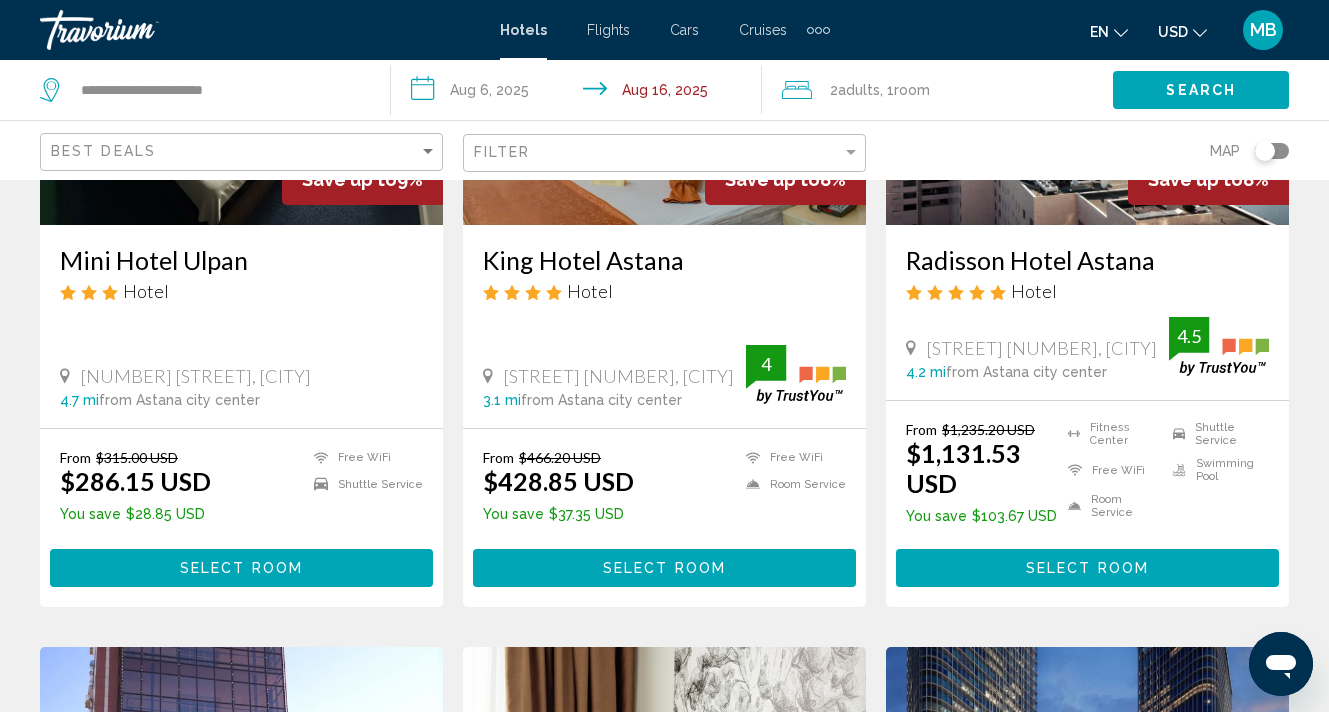 scroll, scrollTop: 349, scrollLeft: 0, axis: vertical 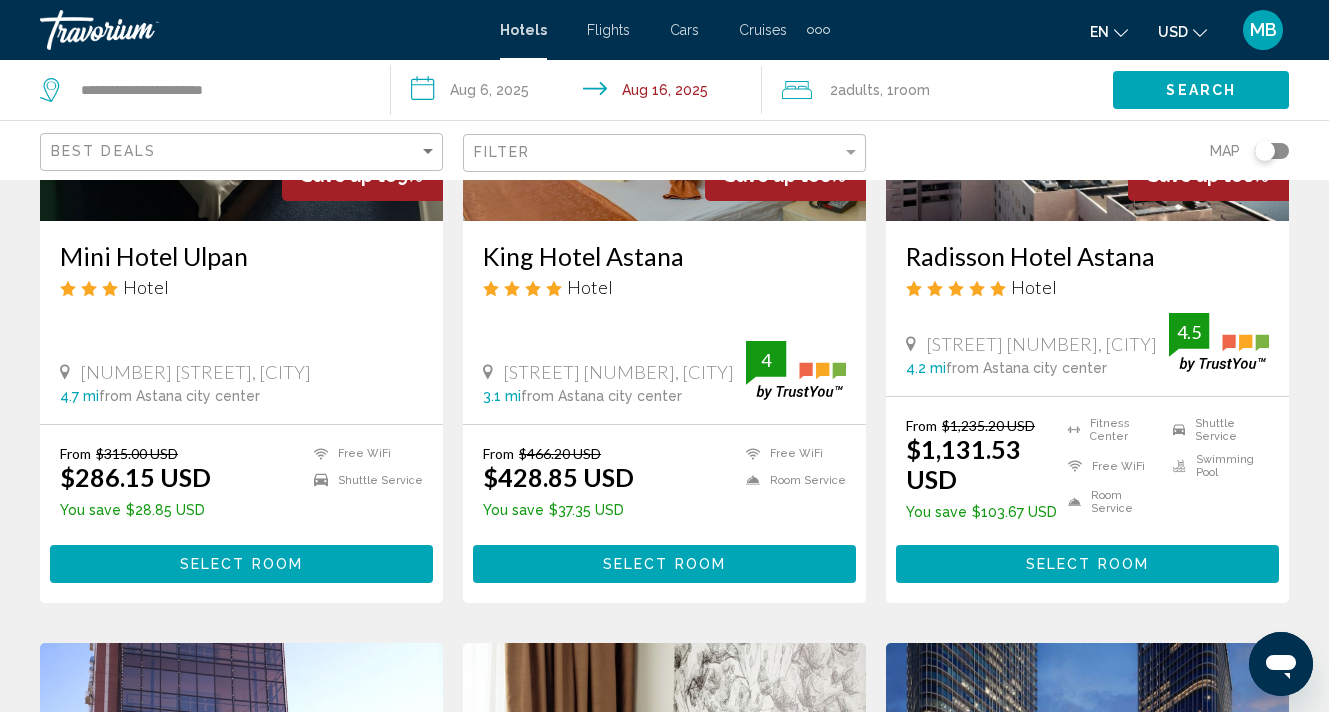 click on "Select Room" at bounding box center (1087, 563) 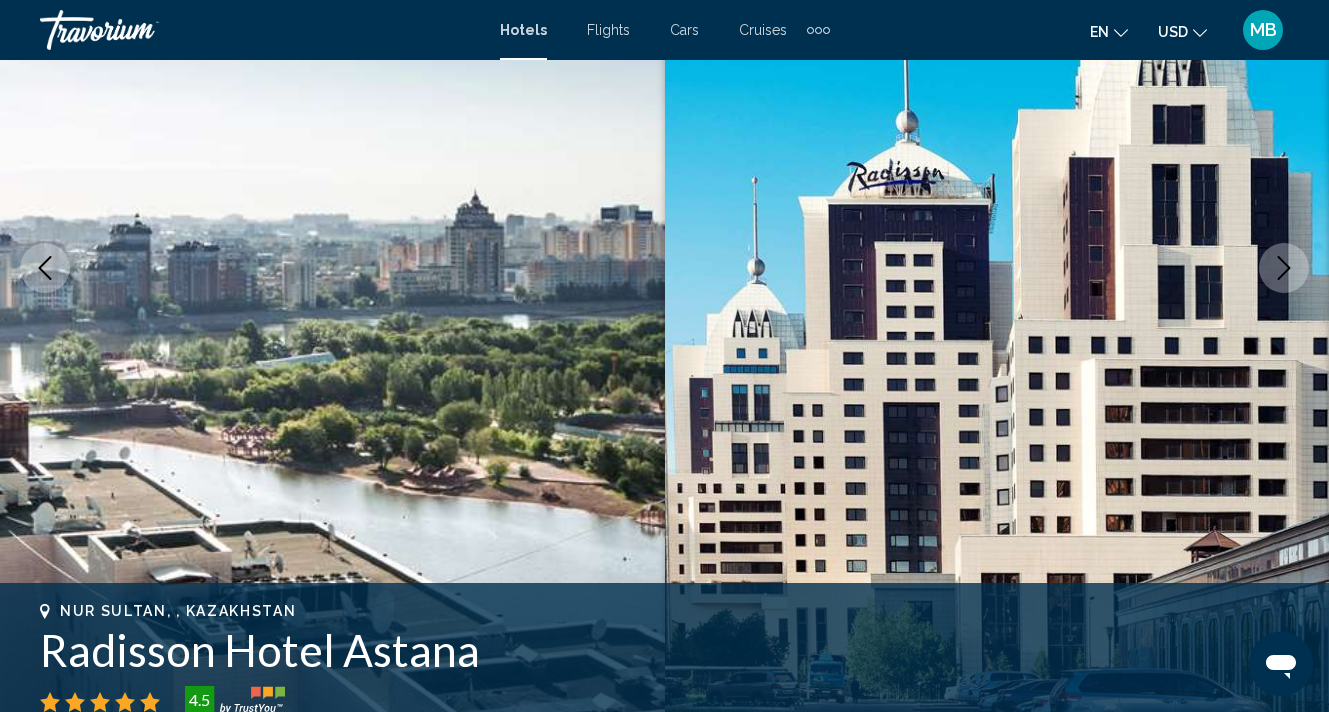 scroll, scrollTop: 266, scrollLeft: 0, axis: vertical 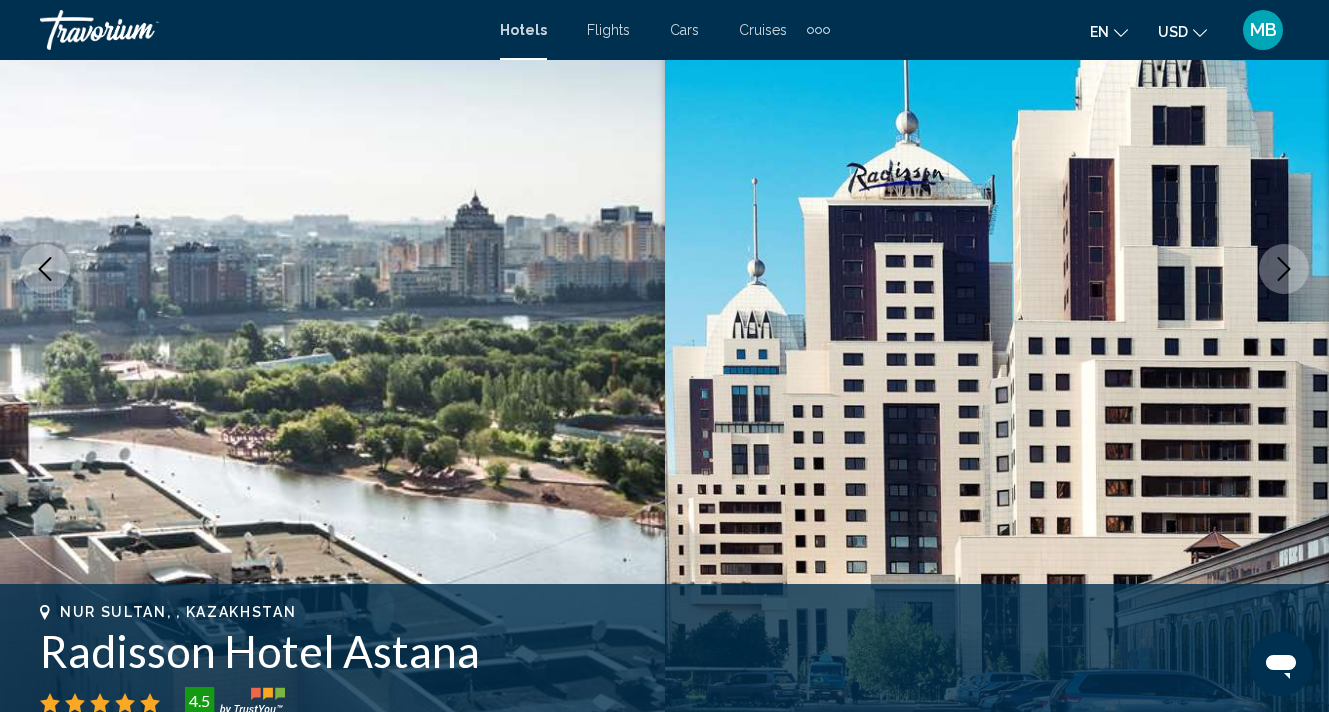 click 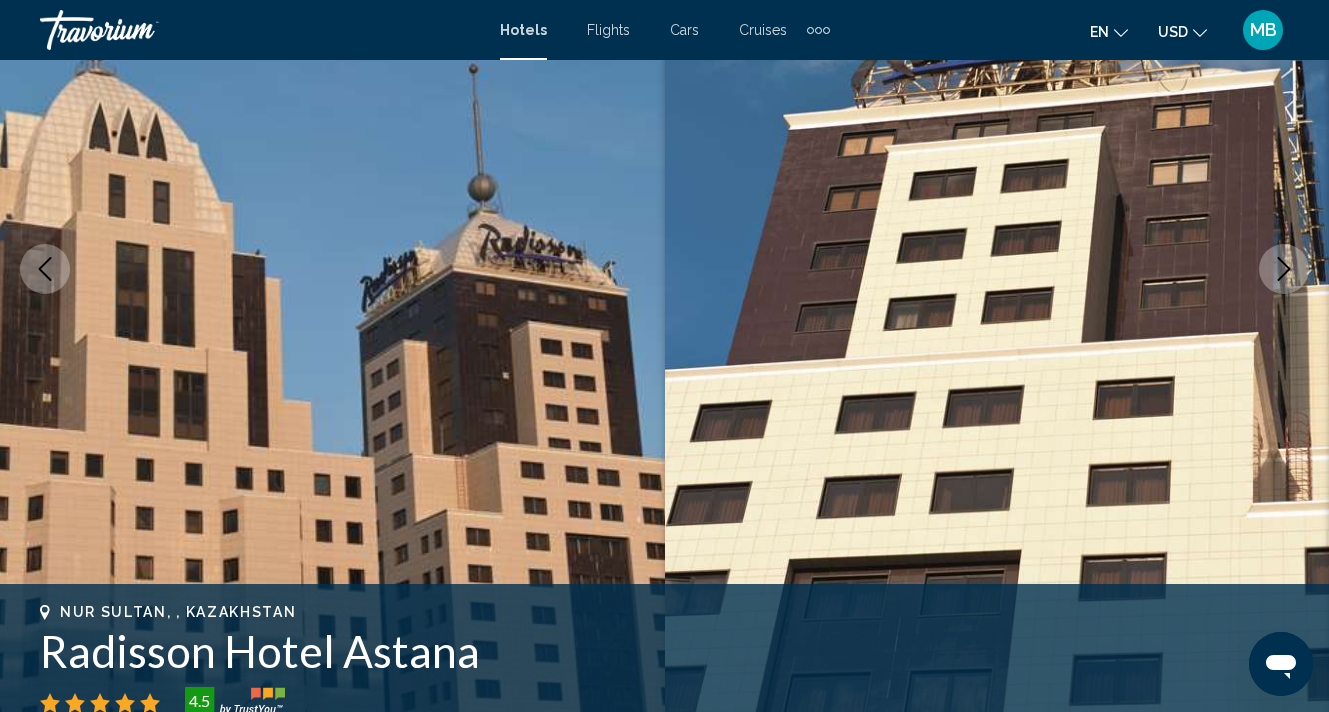 click 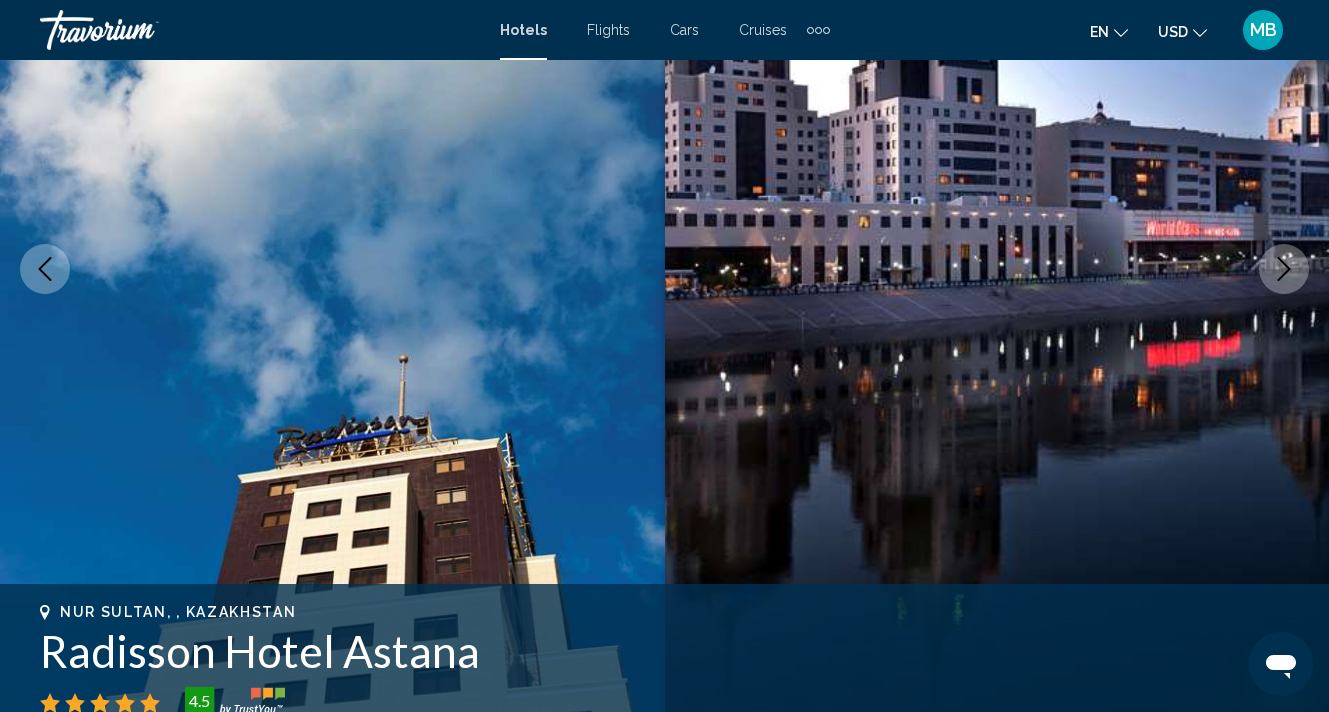 click 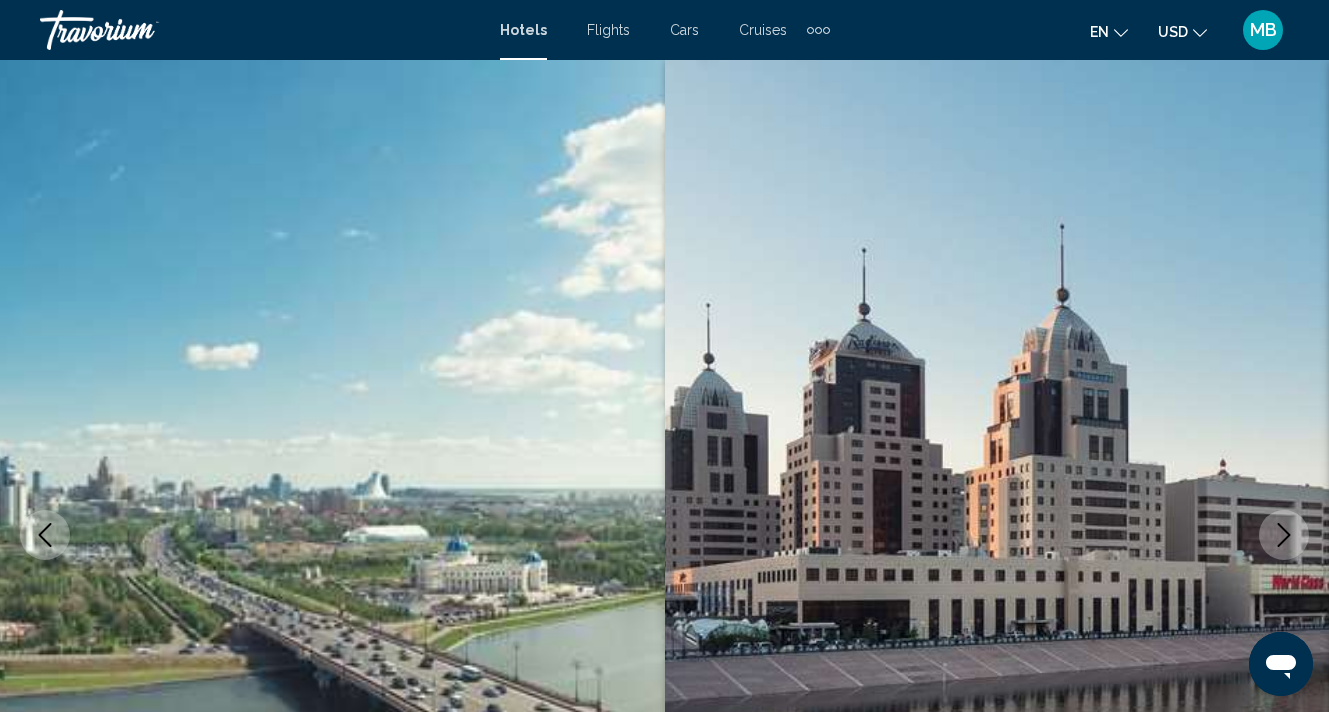 scroll, scrollTop: 0, scrollLeft: 0, axis: both 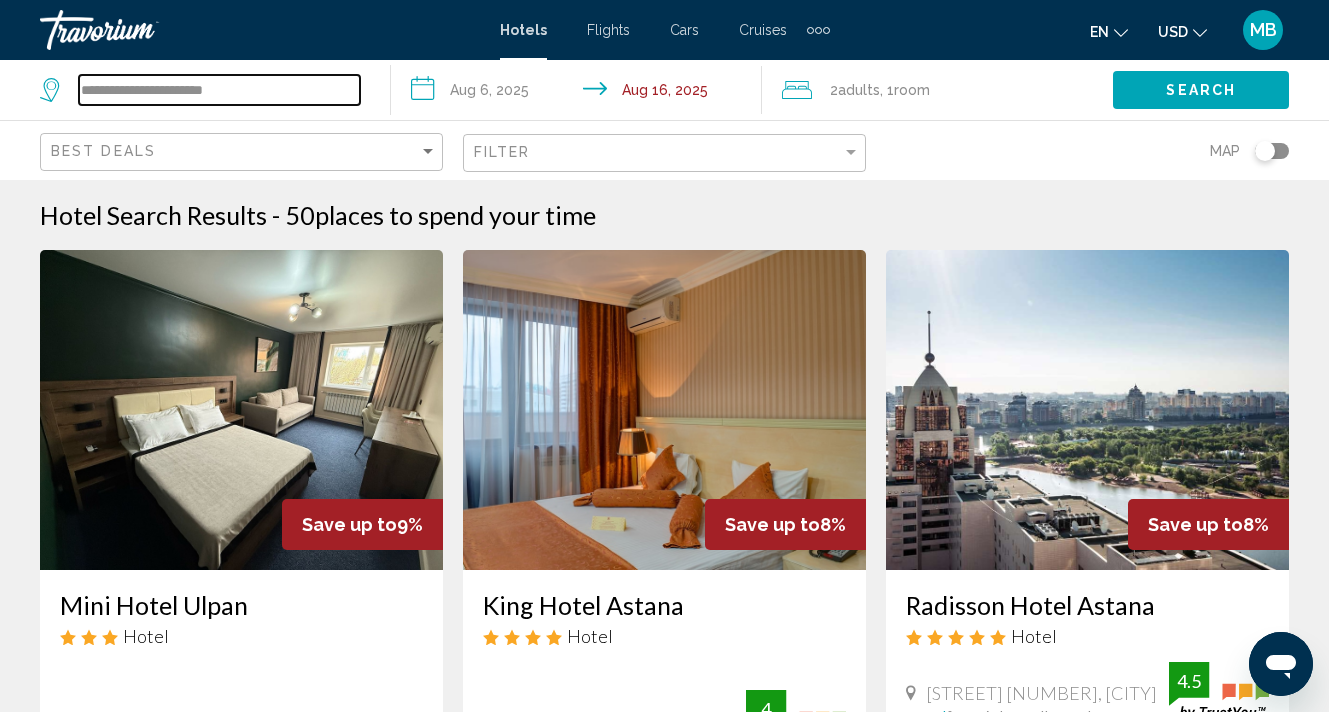 click on "**********" at bounding box center (219, 90) 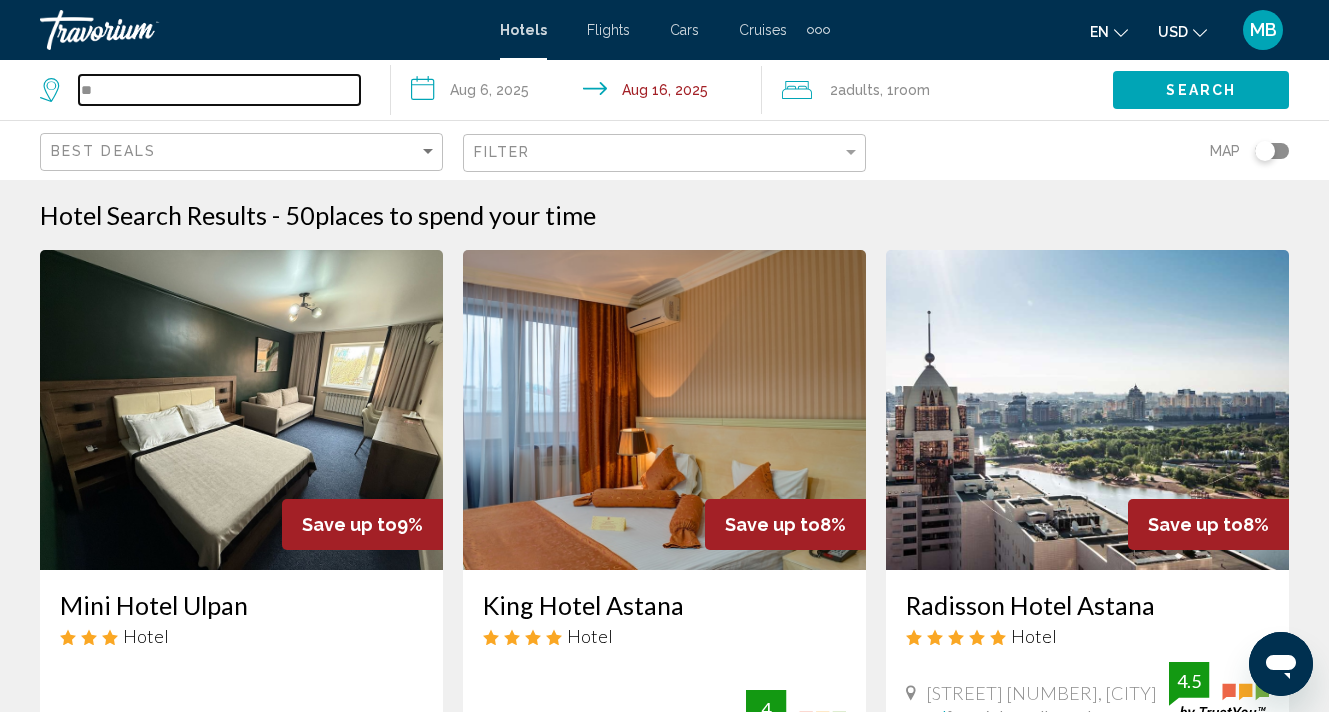 type on "*" 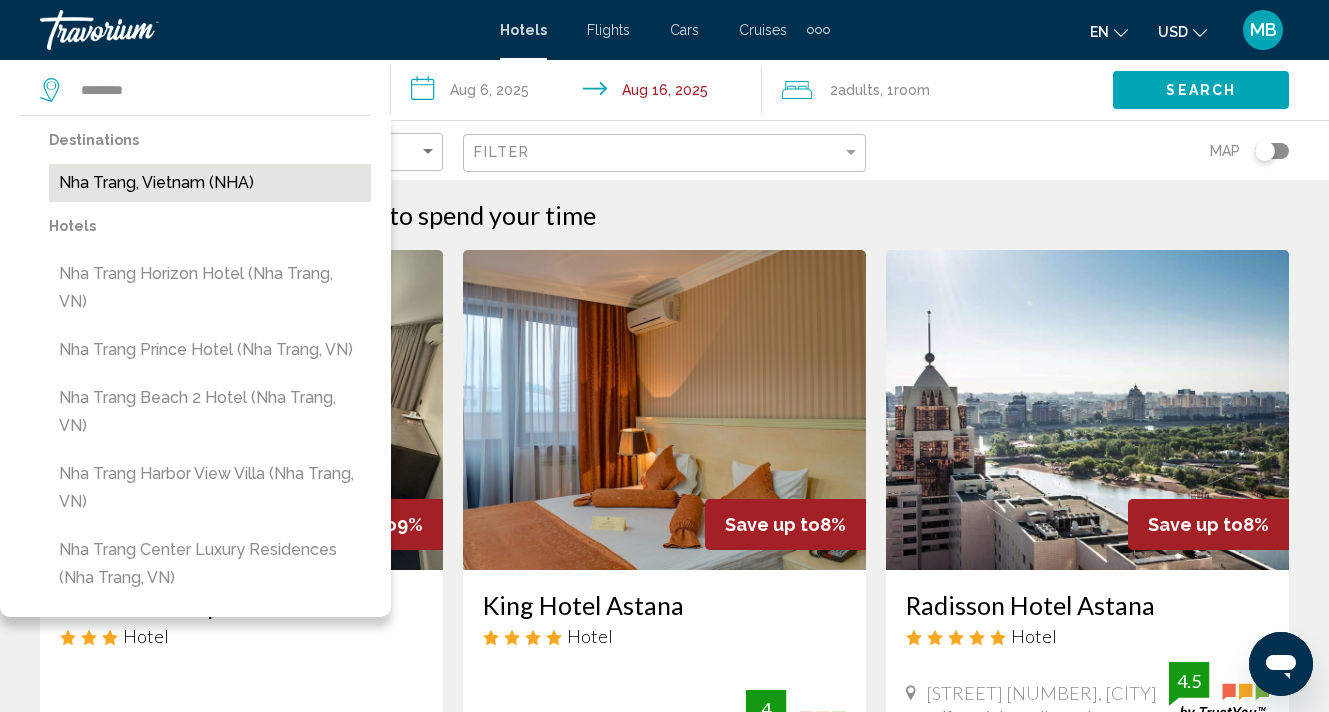 drag, startPoint x: 282, startPoint y: 93, endPoint x: 114, endPoint y: 187, distance: 192.50974 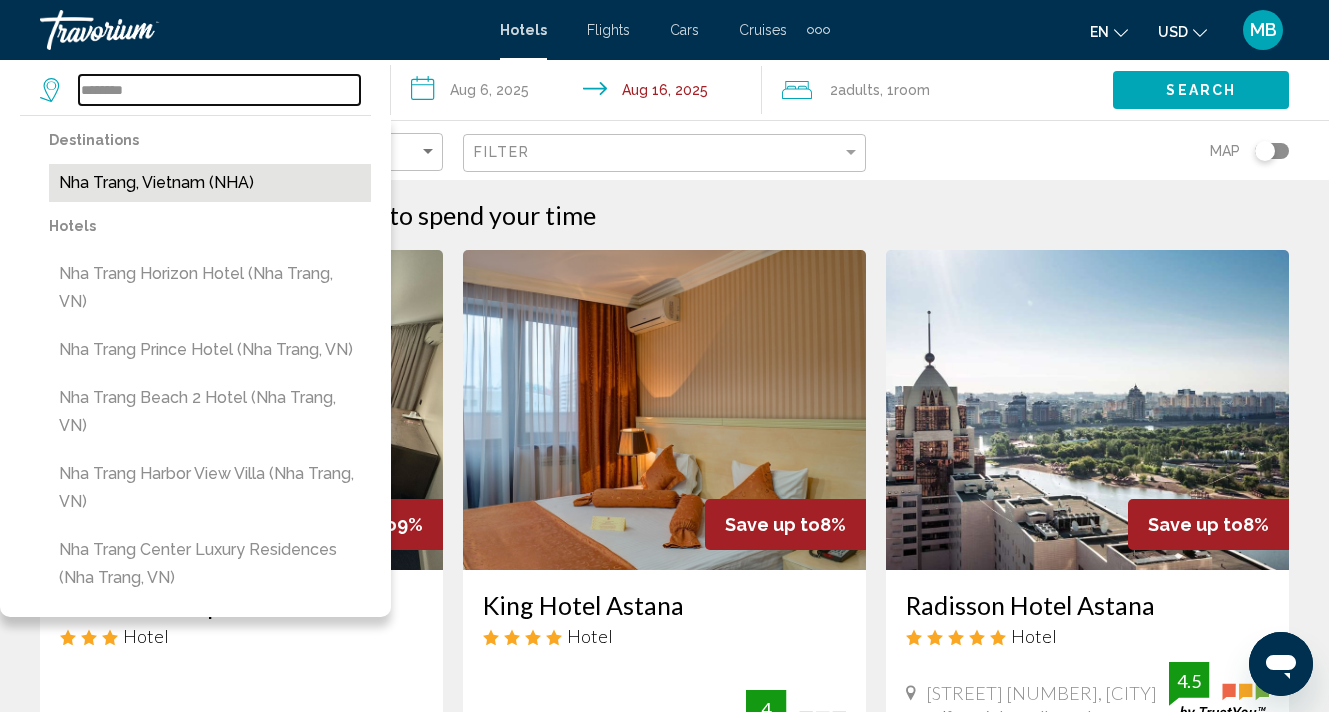 type on "**********" 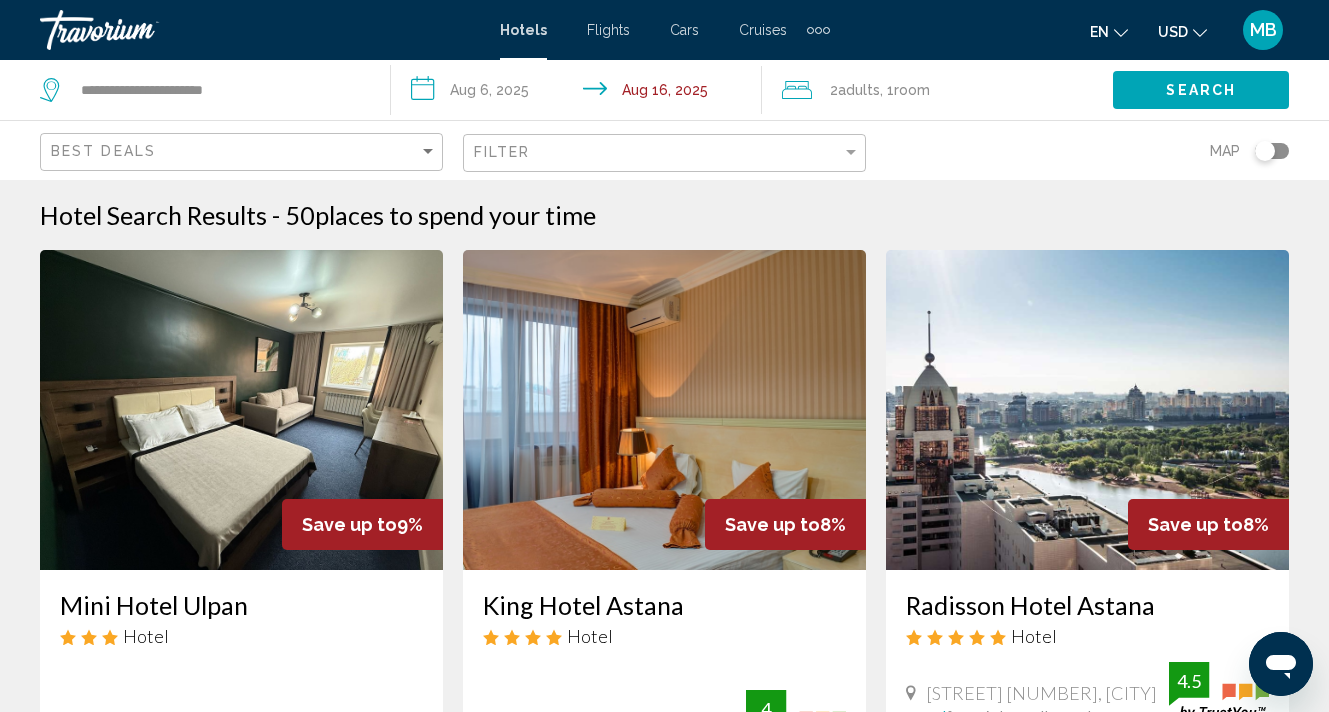 click on "Search" 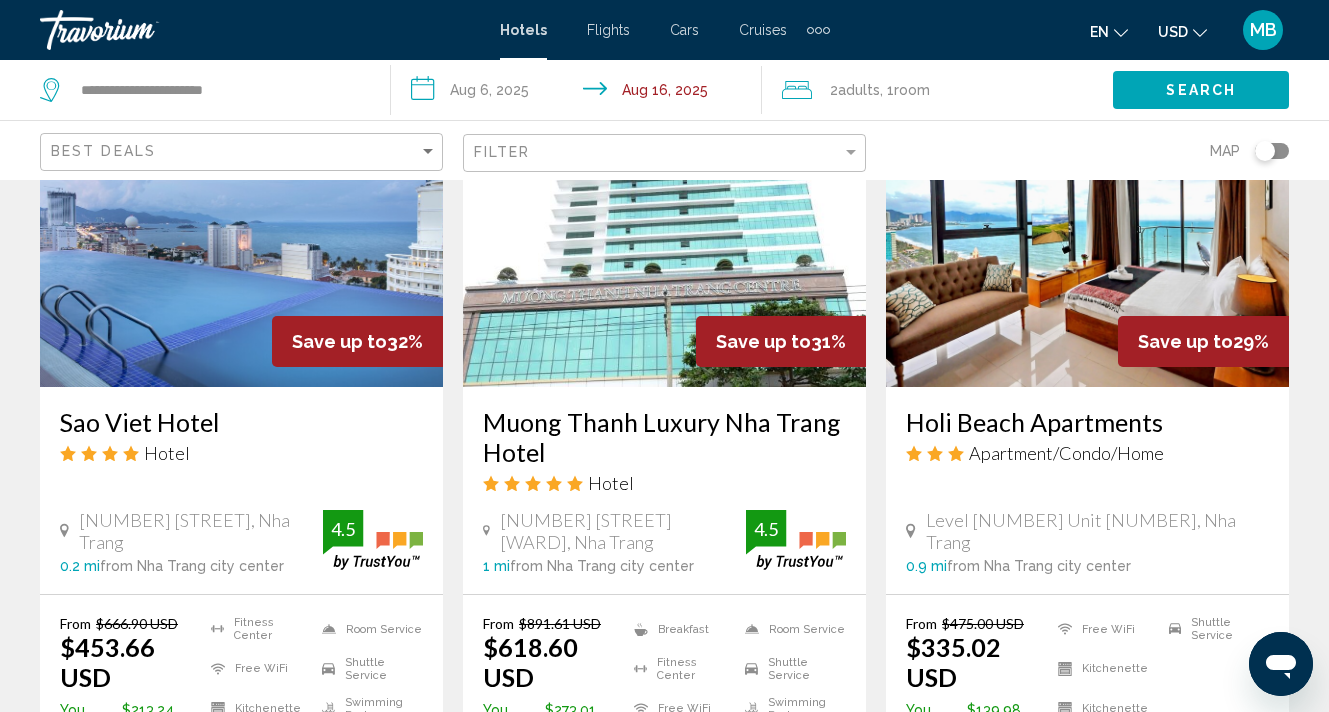 scroll, scrollTop: 2472, scrollLeft: 1, axis: both 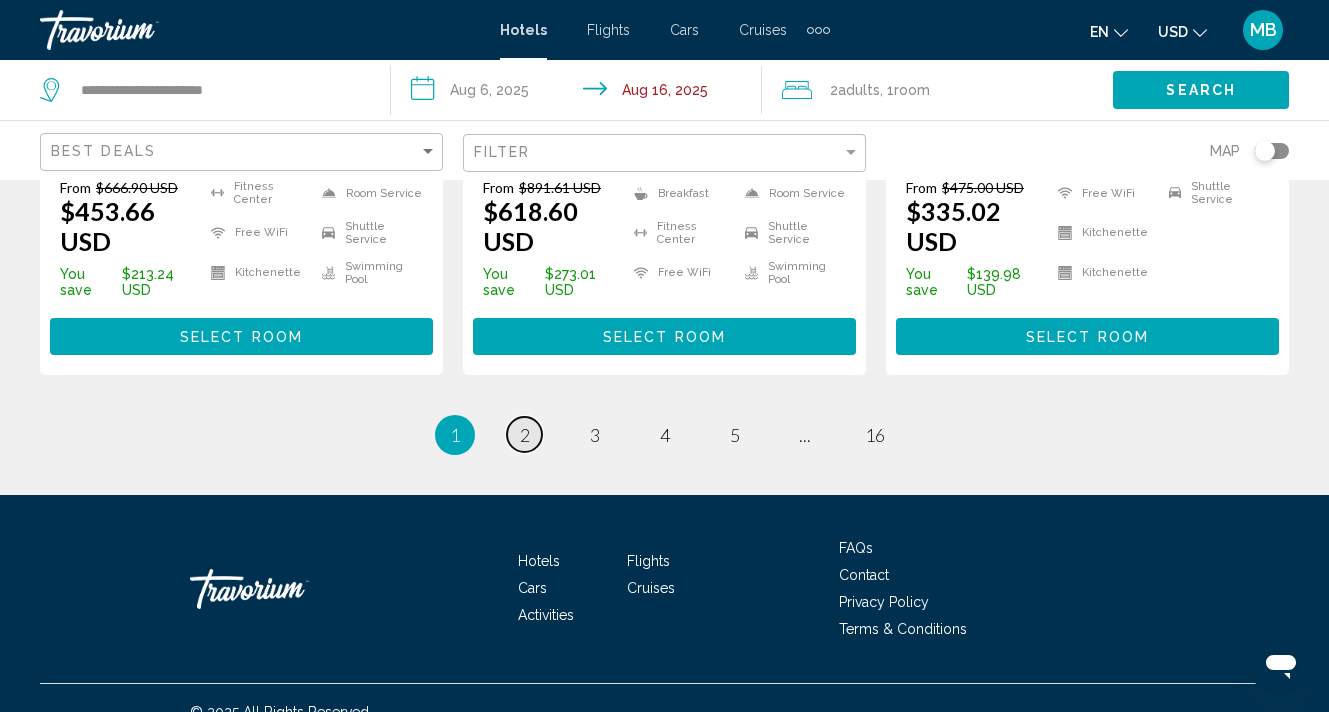 click on "page  2" at bounding box center [524, 434] 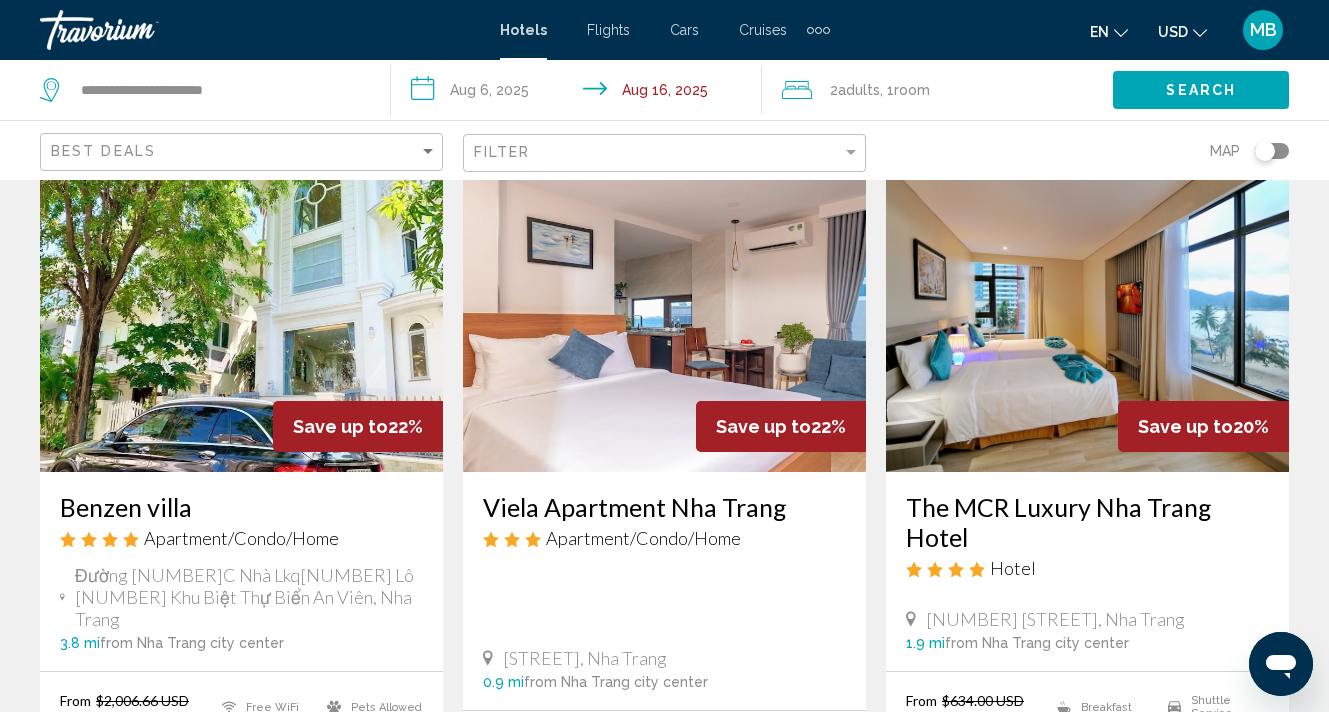 scroll, scrollTop: 855, scrollLeft: 0, axis: vertical 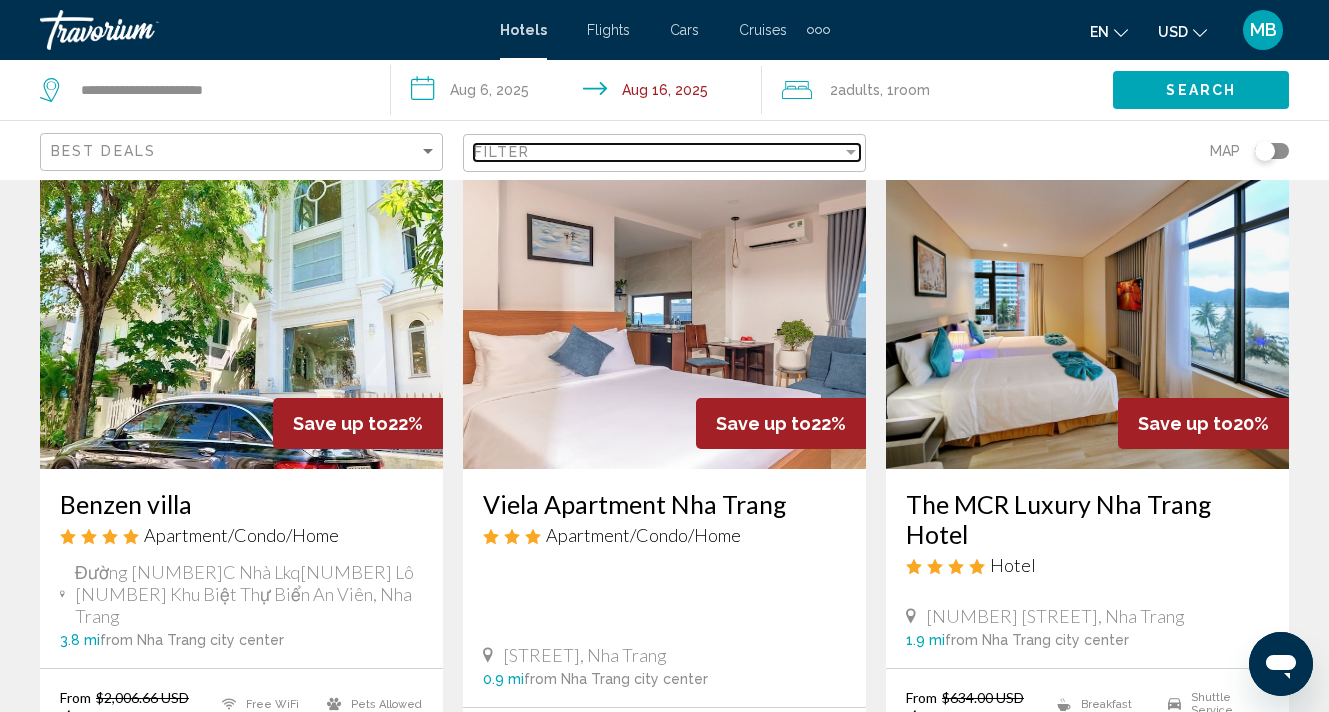 click on "Filter" at bounding box center [658, 152] 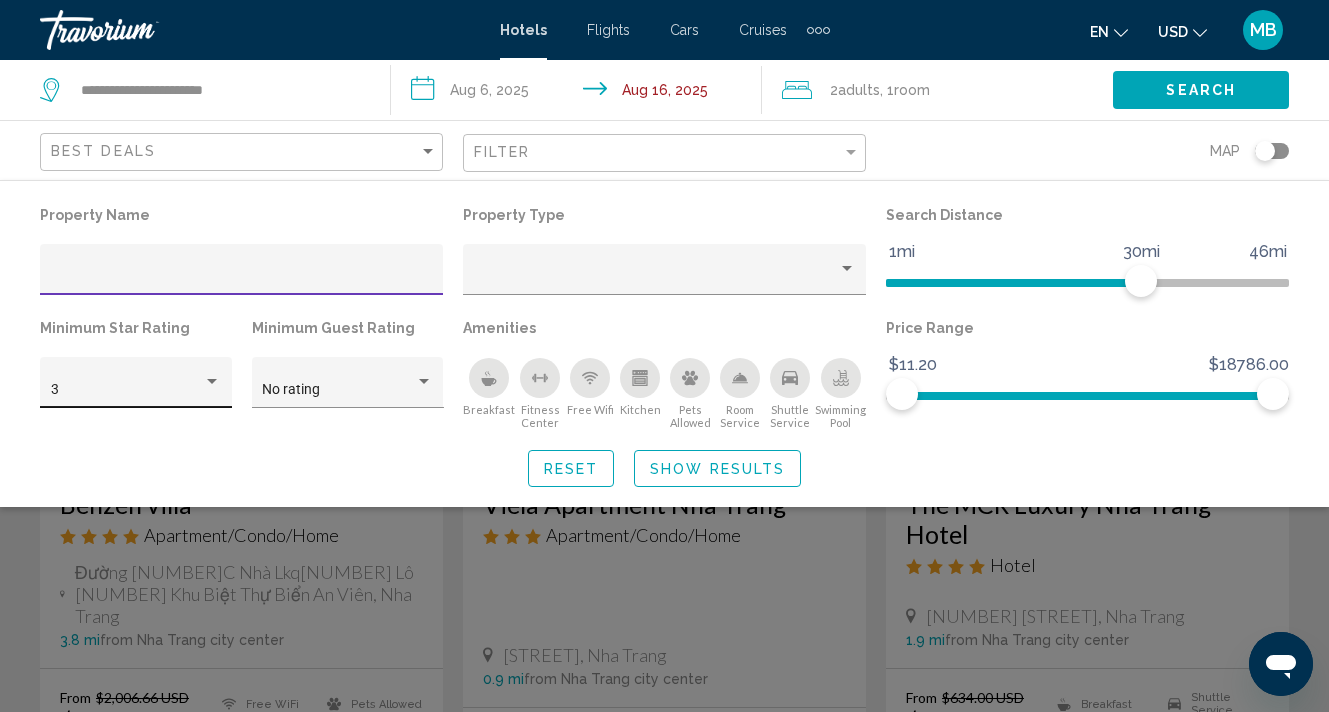 click on "3" 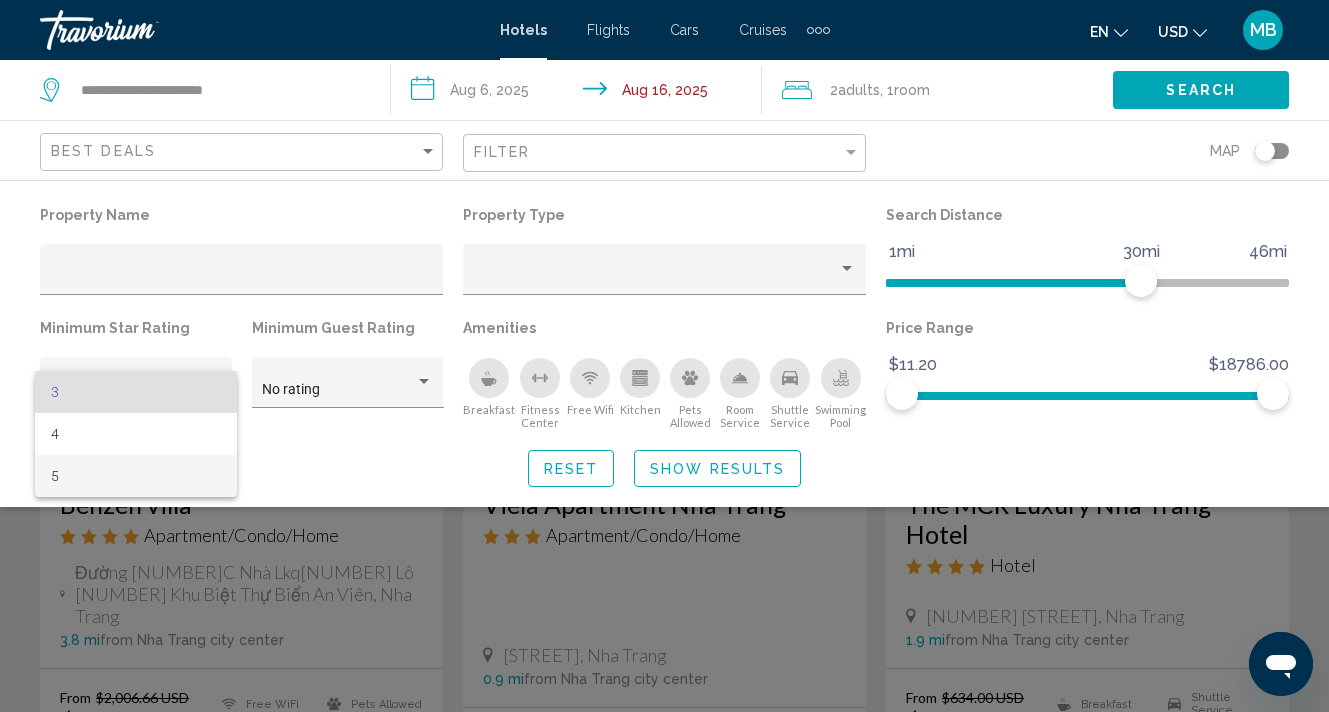 click on "5" at bounding box center [136, 476] 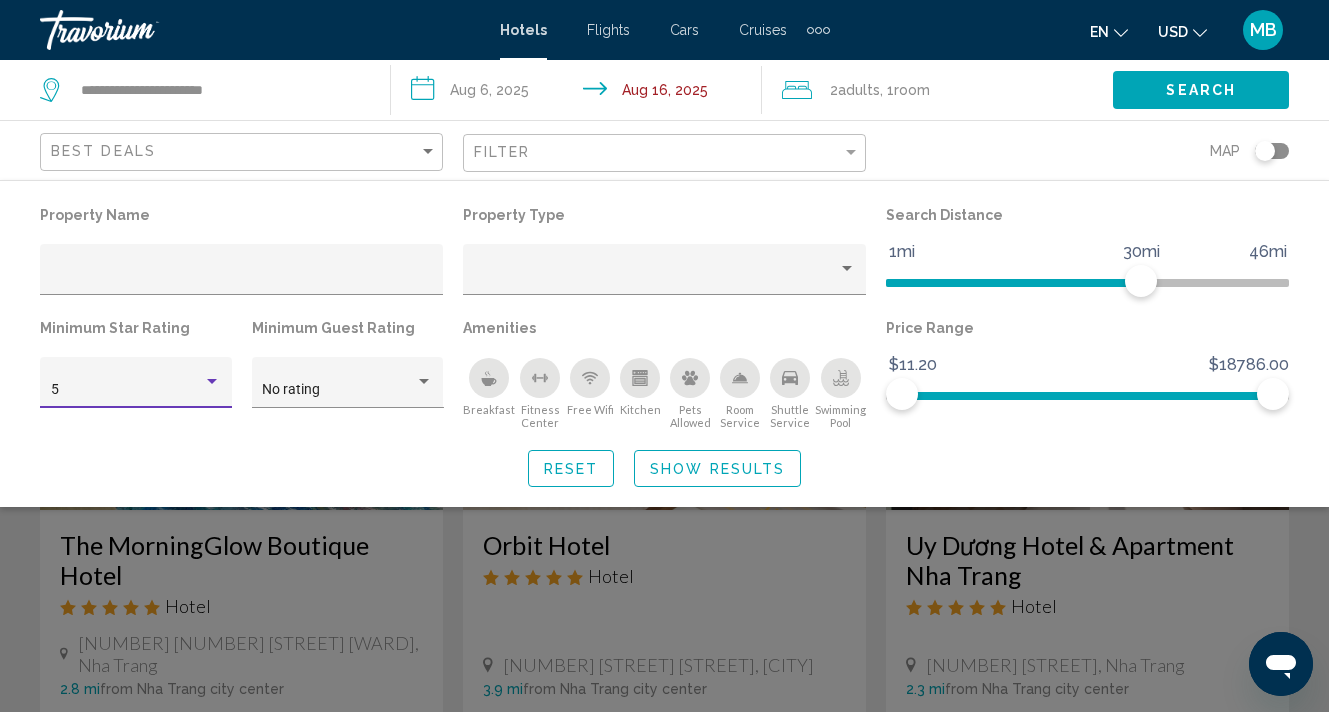 click on "Show Results" 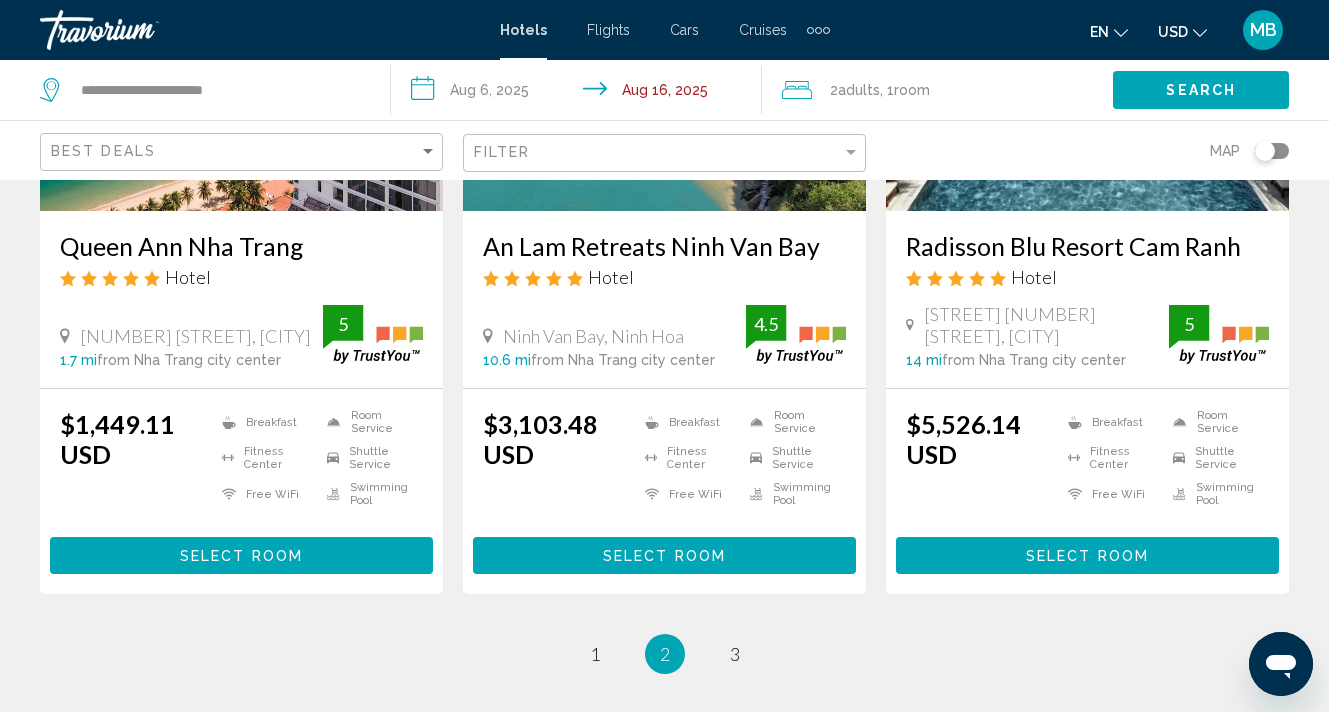 scroll, scrollTop: 2721, scrollLeft: 0, axis: vertical 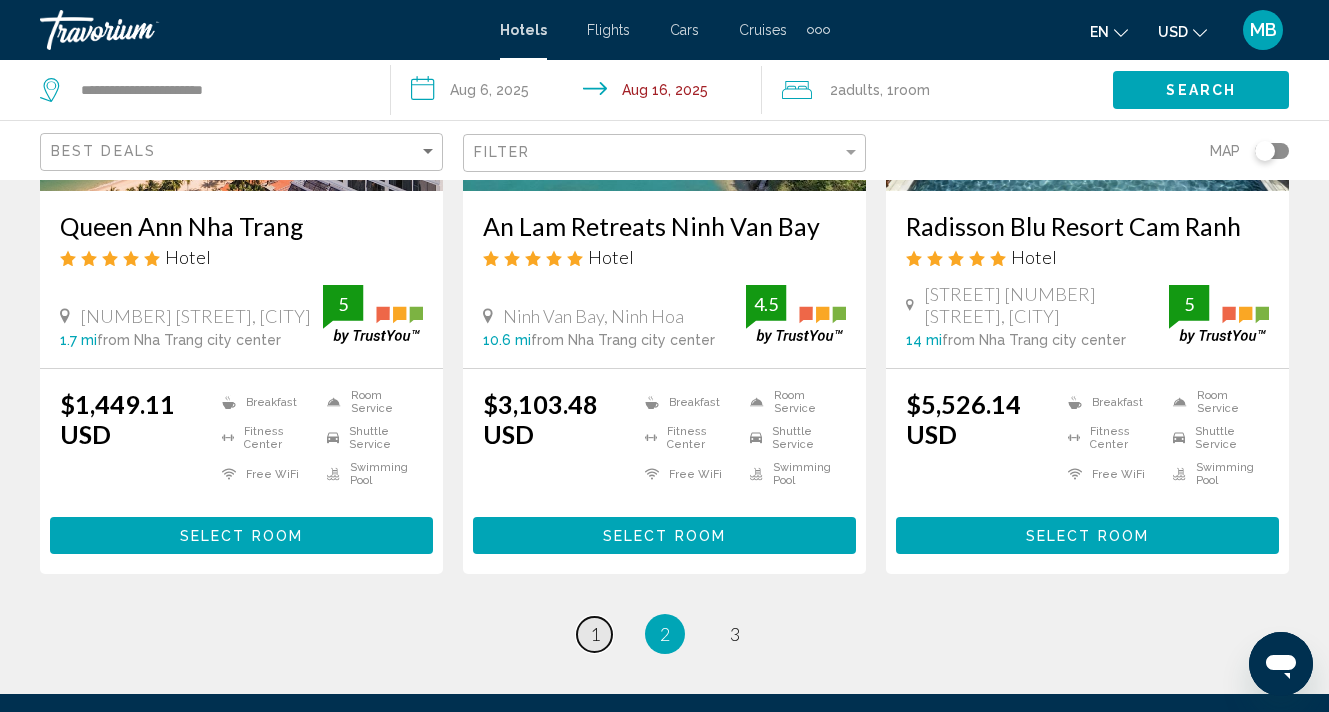 click on "1" at bounding box center (595, 634) 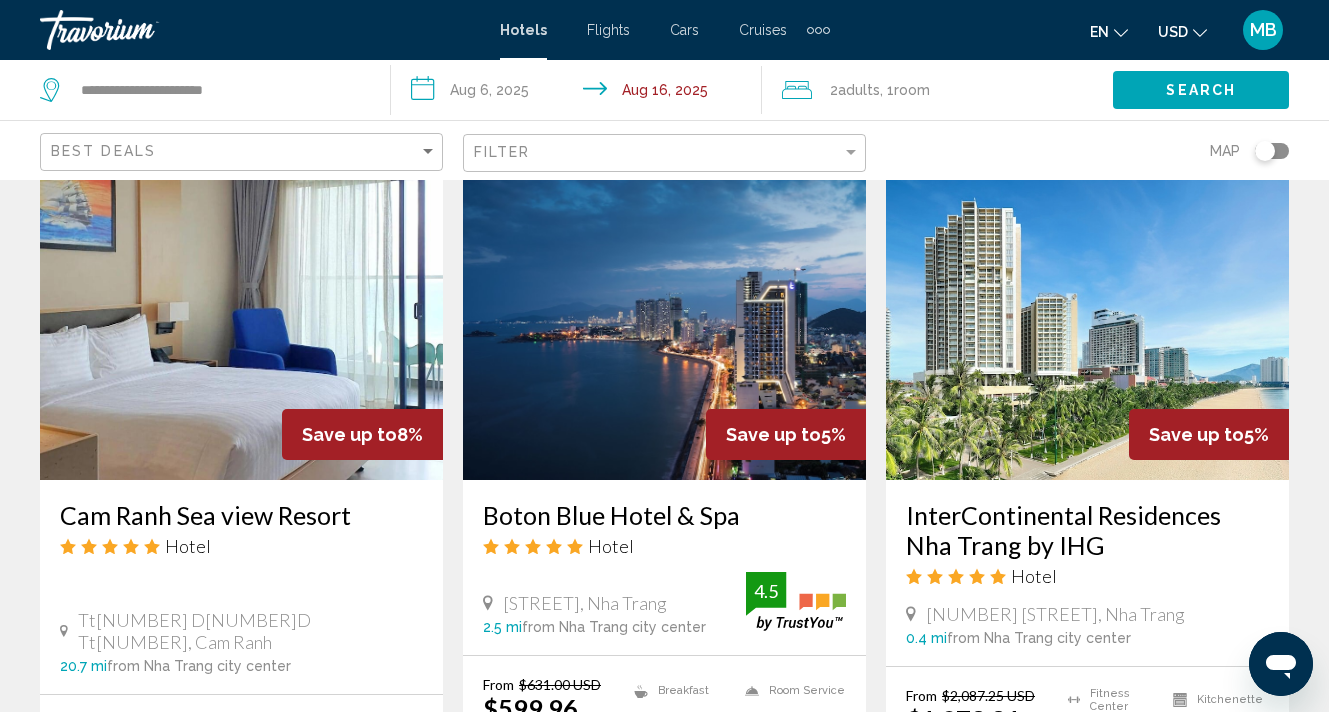 scroll, scrollTop: 2427, scrollLeft: 0, axis: vertical 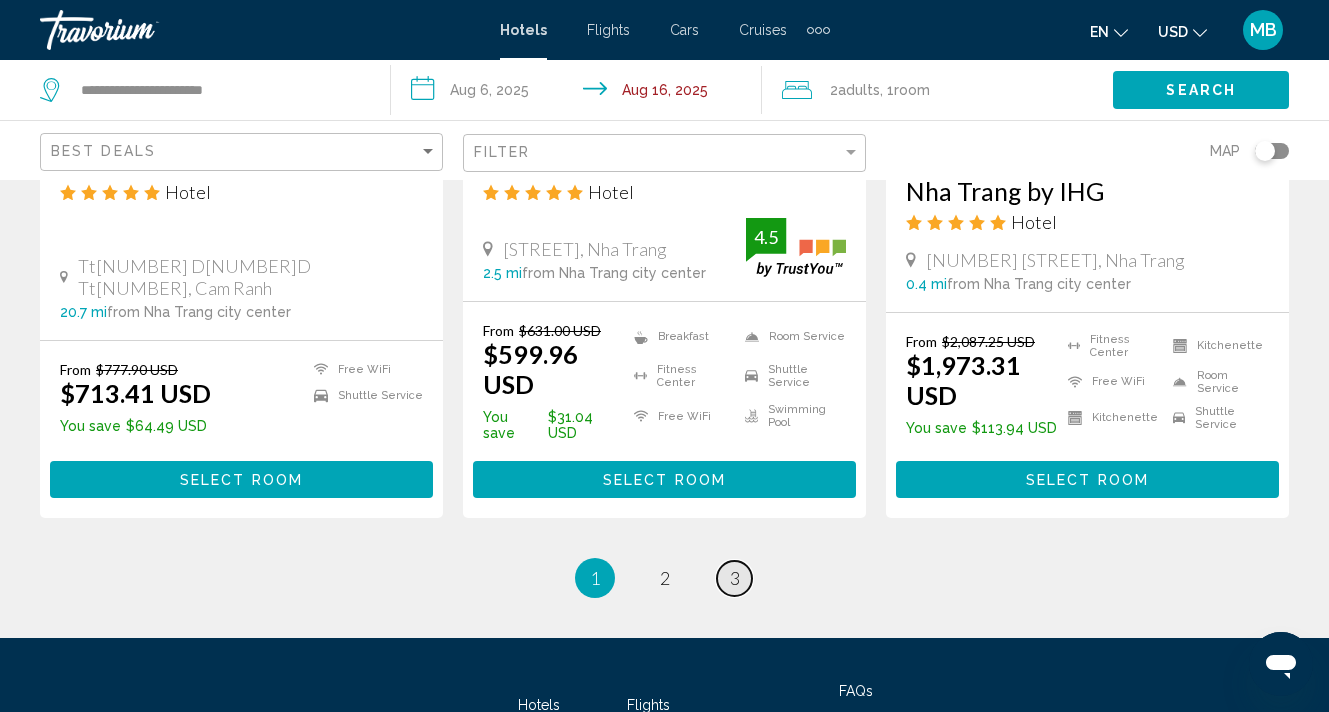 click on "page  3" at bounding box center (734, 578) 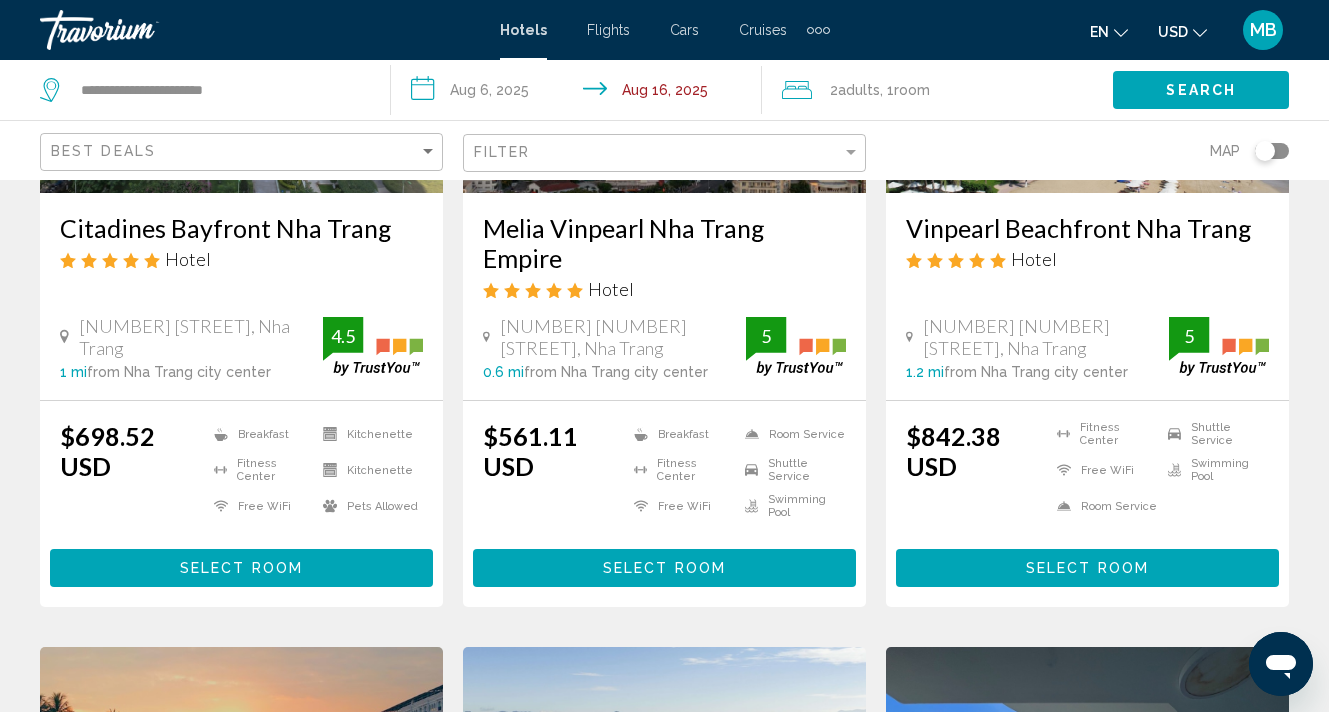 scroll, scrollTop: 1153, scrollLeft: 0, axis: vertical 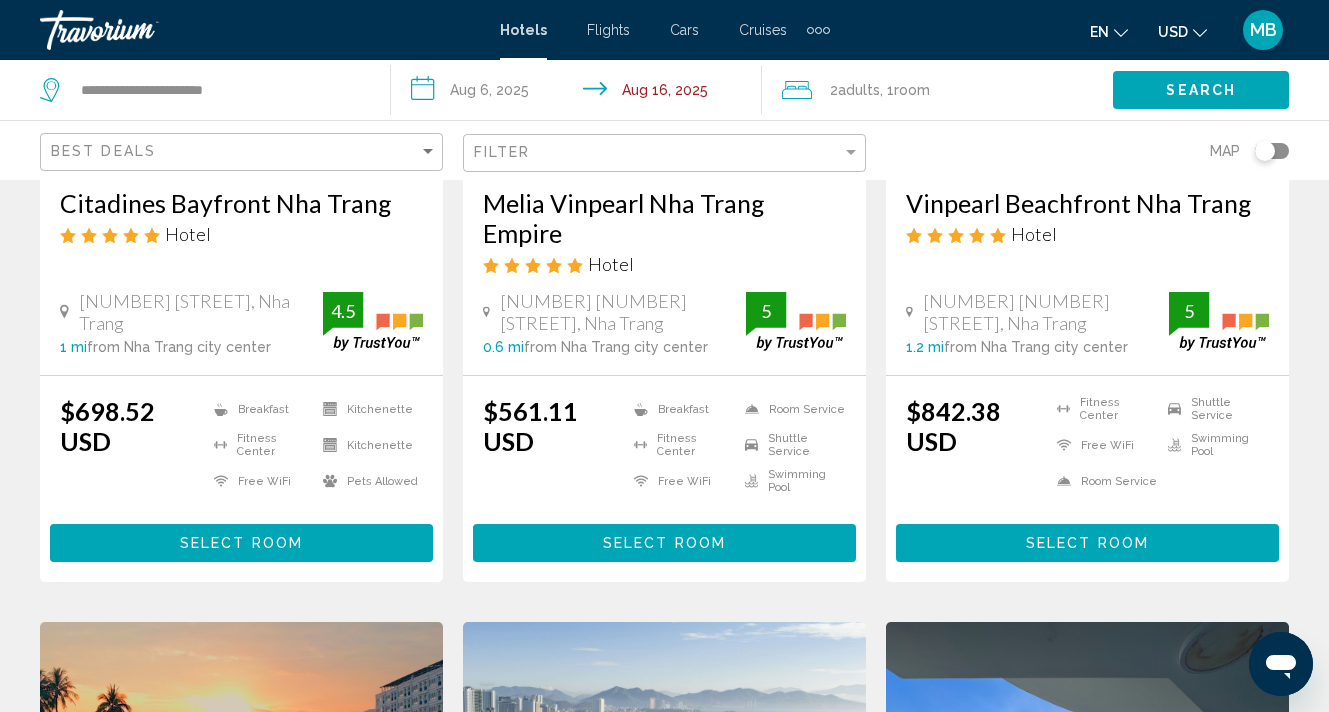 click on "Select Room" at bounding box center (1087, 544) 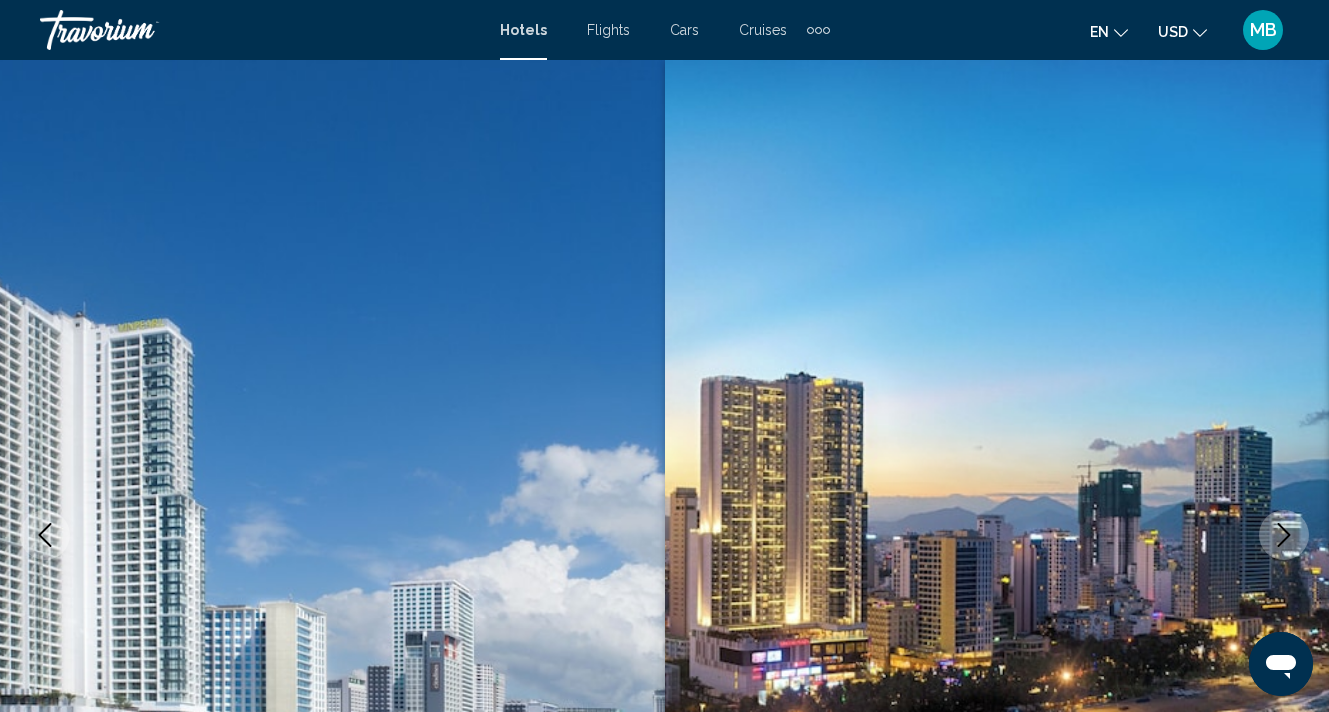 scroll, scrollTop: 0, scrollLeft: 0, axis: both 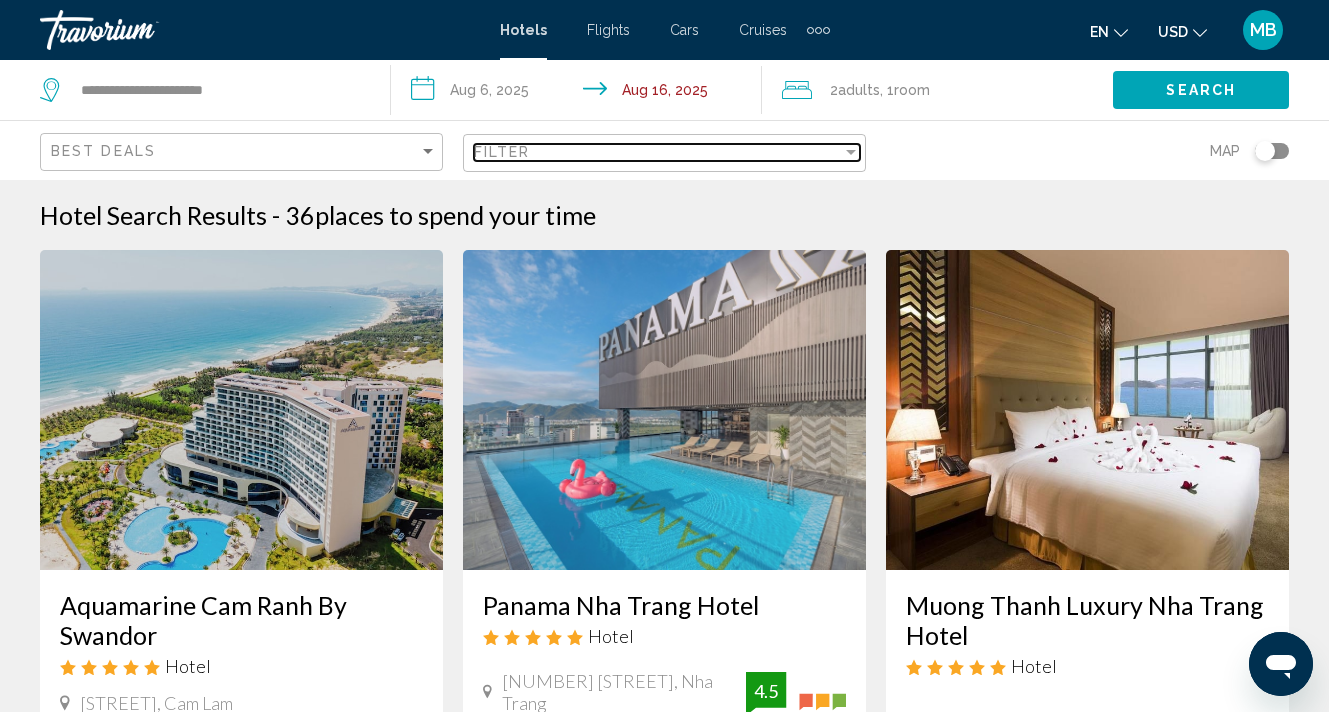 click on "Filter" at bounding box center [658, 152] 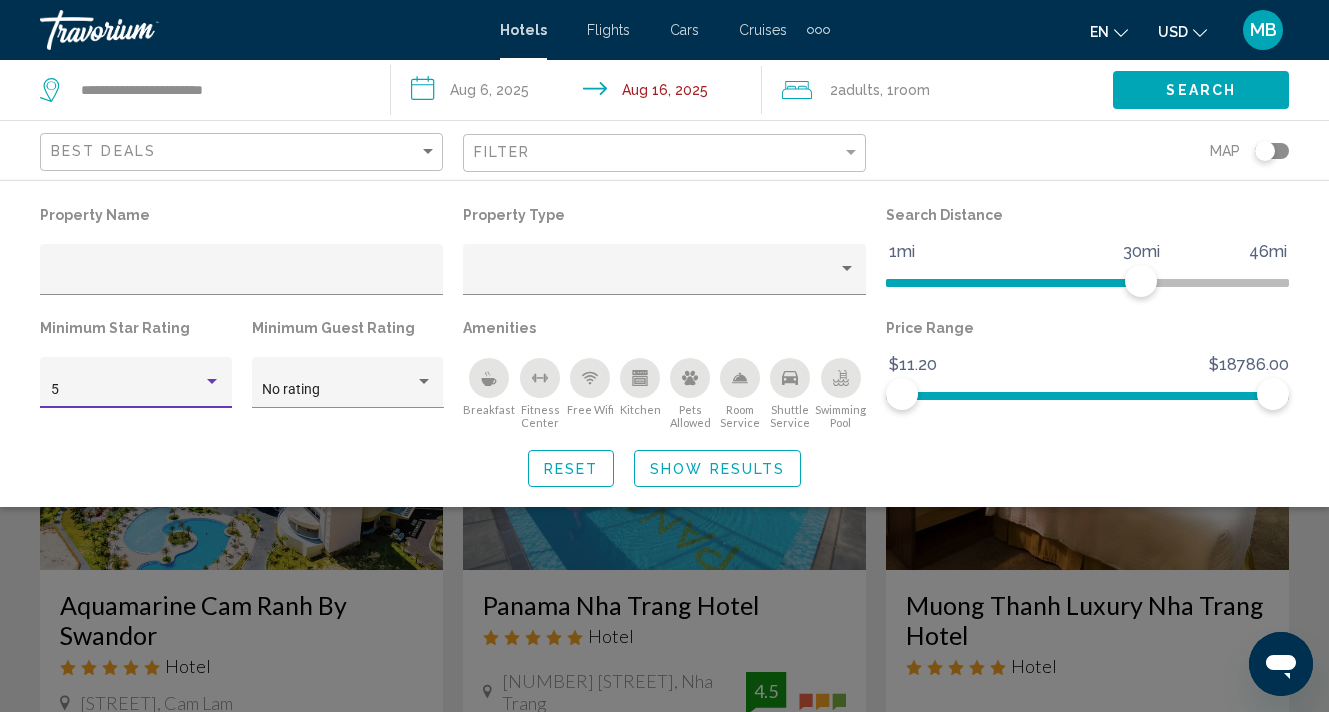 click at bounding box center (212, 382) 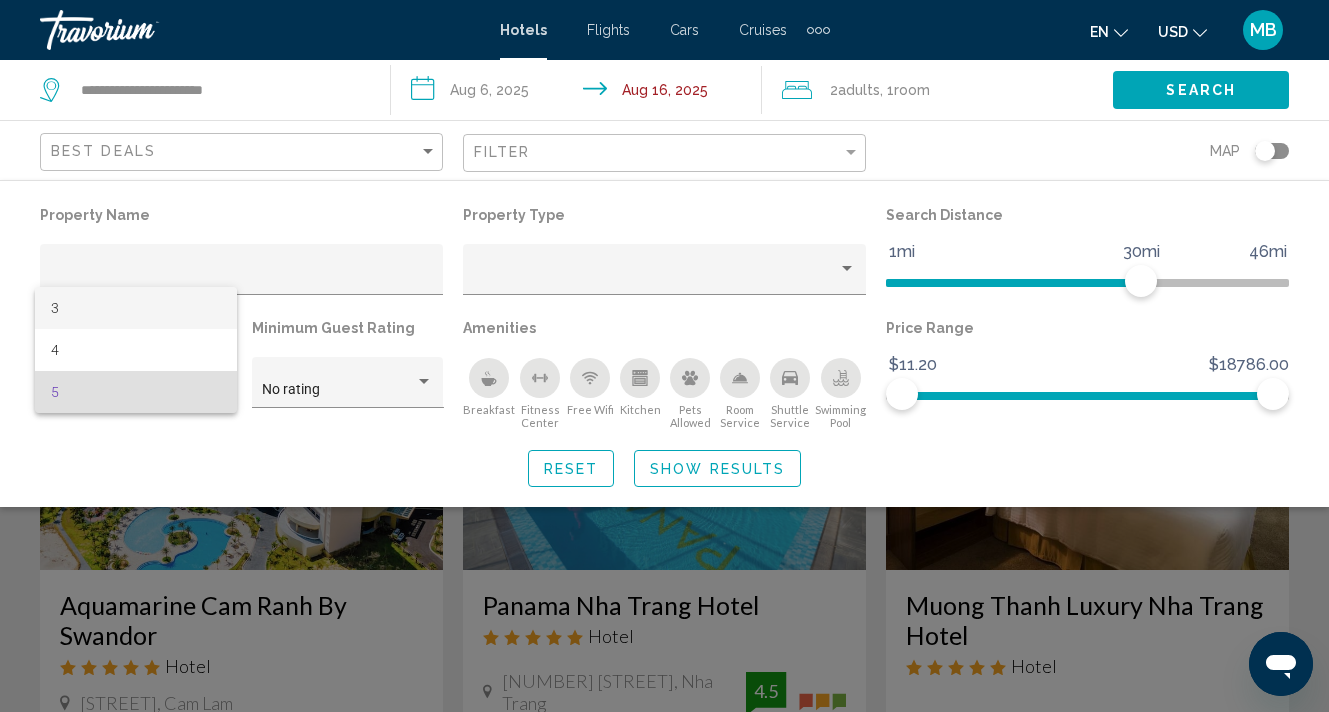 click on "3" at bounding box center [136, 308] 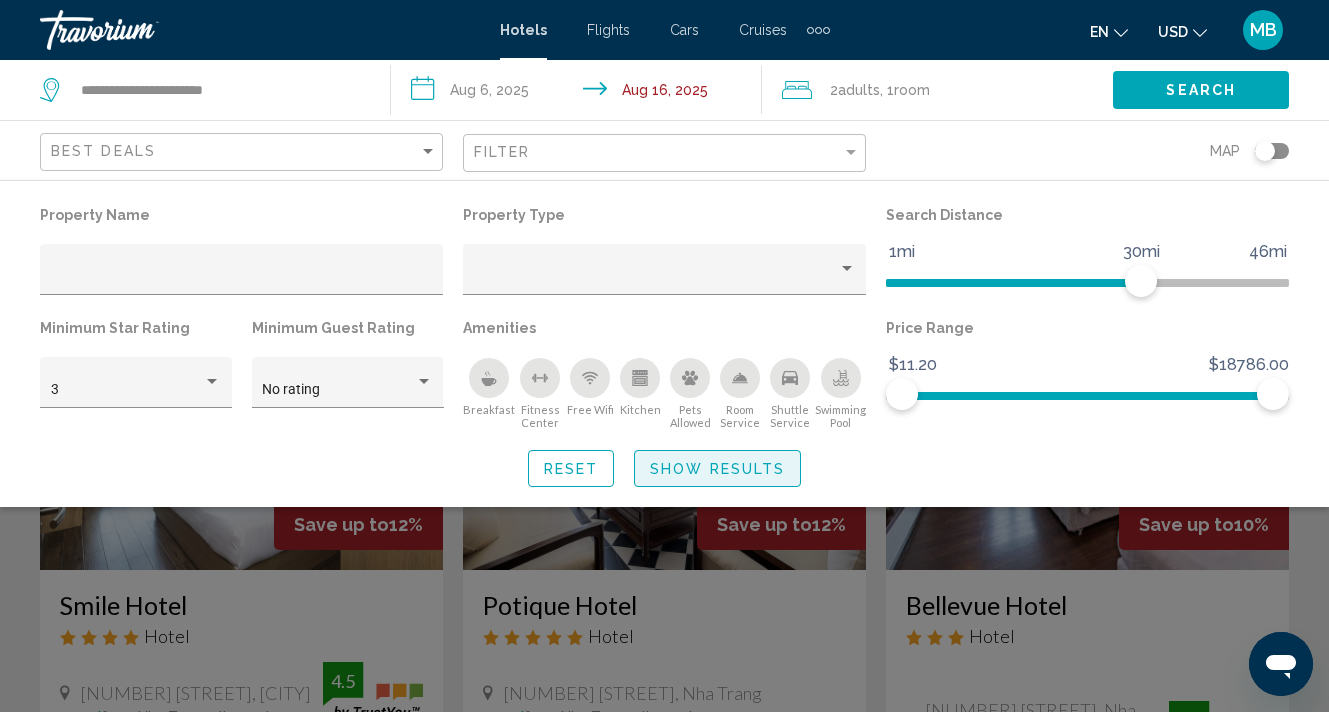 click on "Show Results" 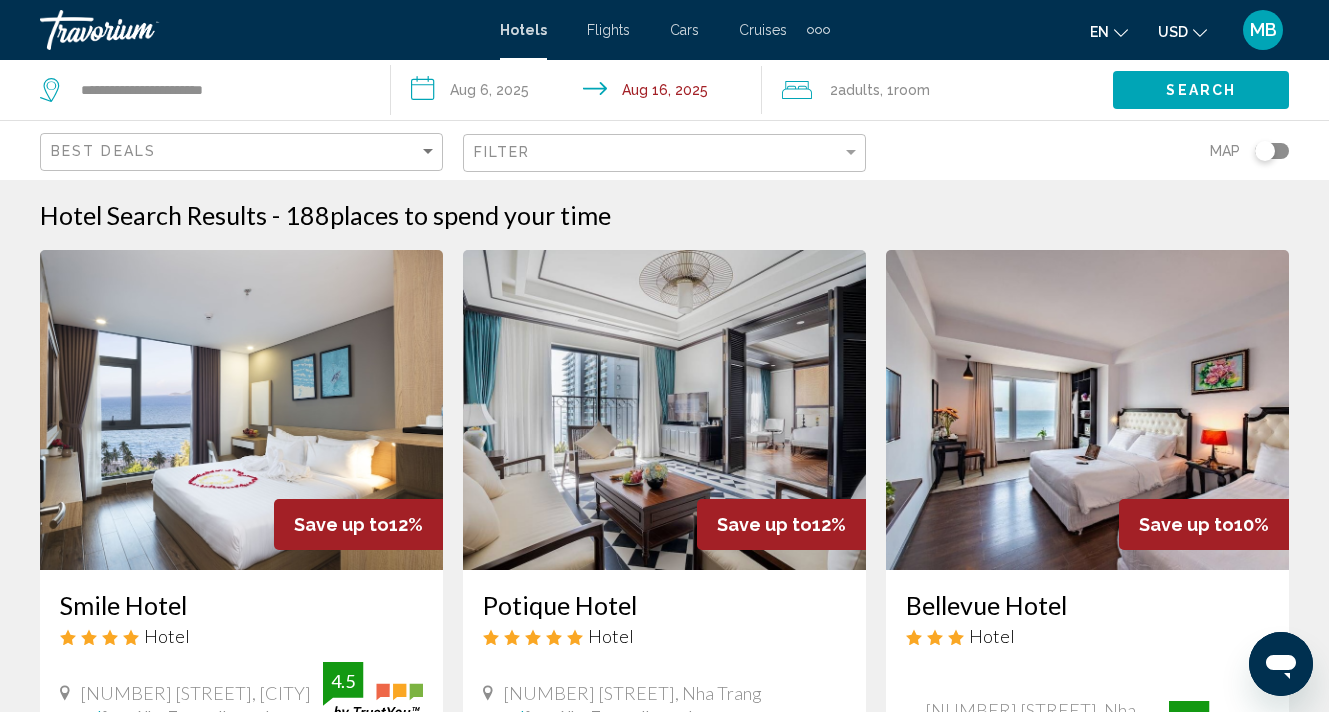 scroll, scrollTop: 0, scrollLeft: 0, axis: both 